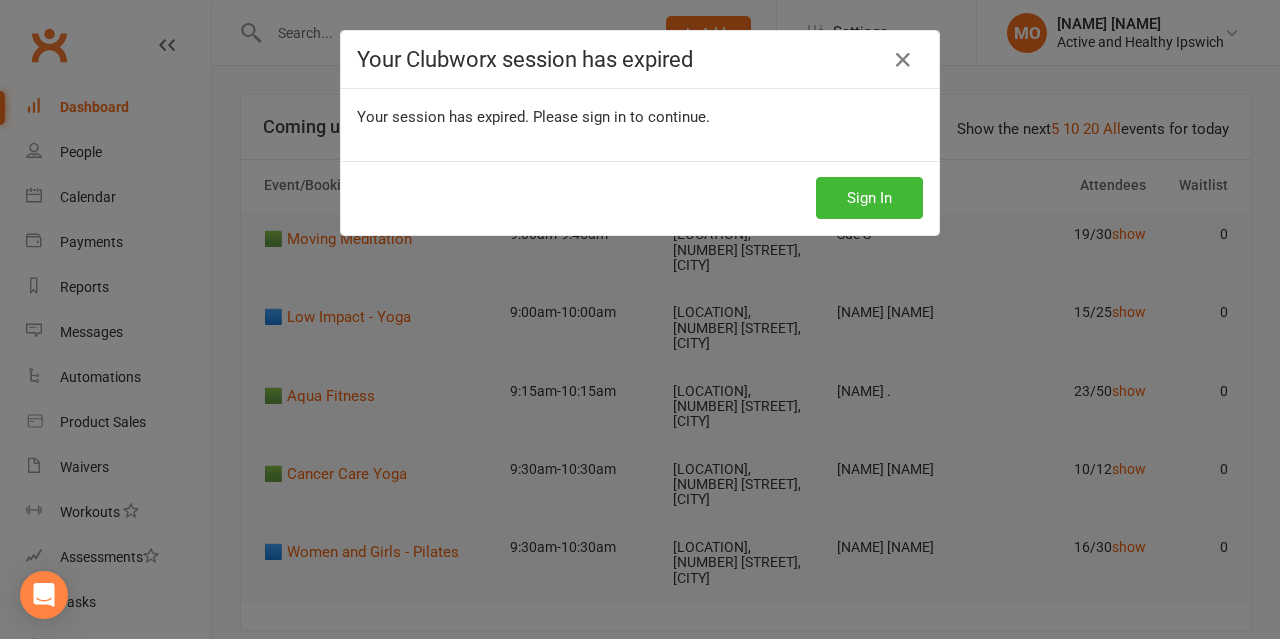 scroll, scrollTop: 71, scrollLeft: 0, axis: vertical 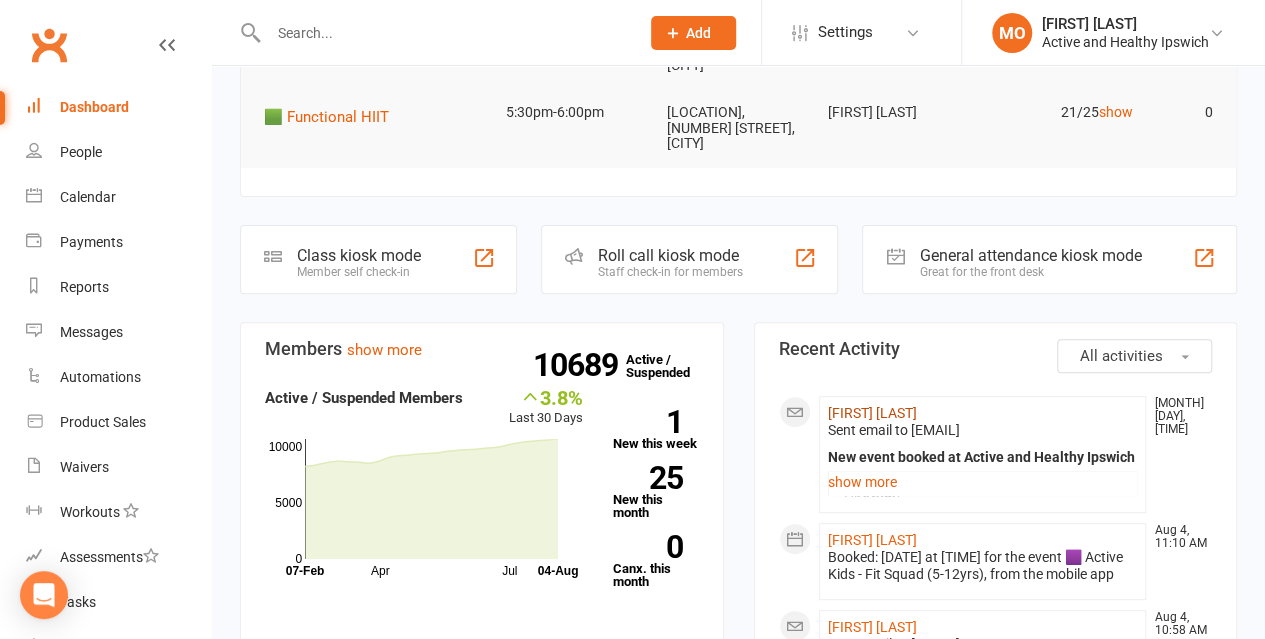 click on "[FIRST] [LAST]" 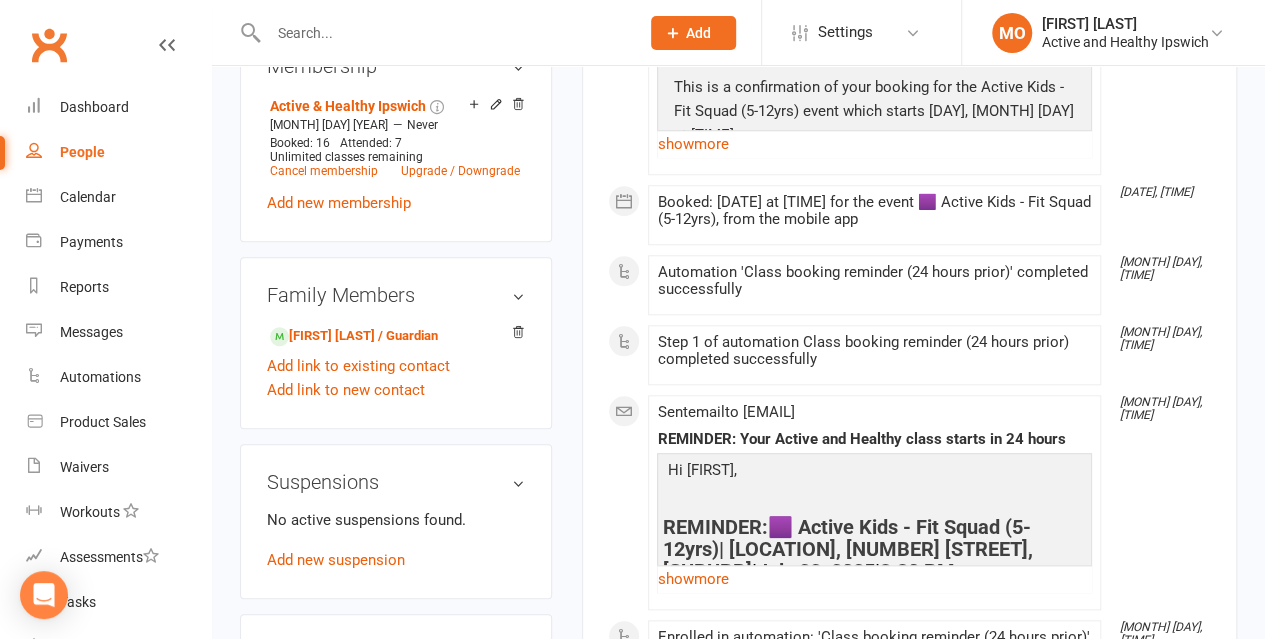 scroll, scrollTop: 900, scrollLeft: 0, axis: vertical 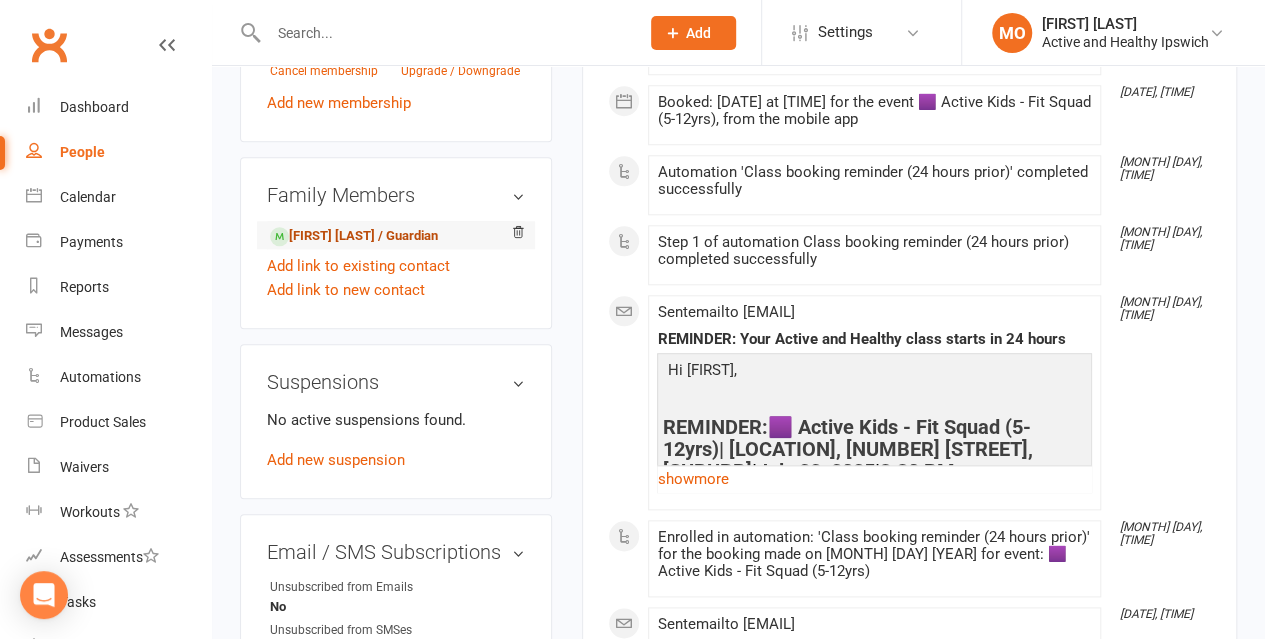 click on "[FIRST] [LAST] / Guardian" at bounding box center (354, 236) 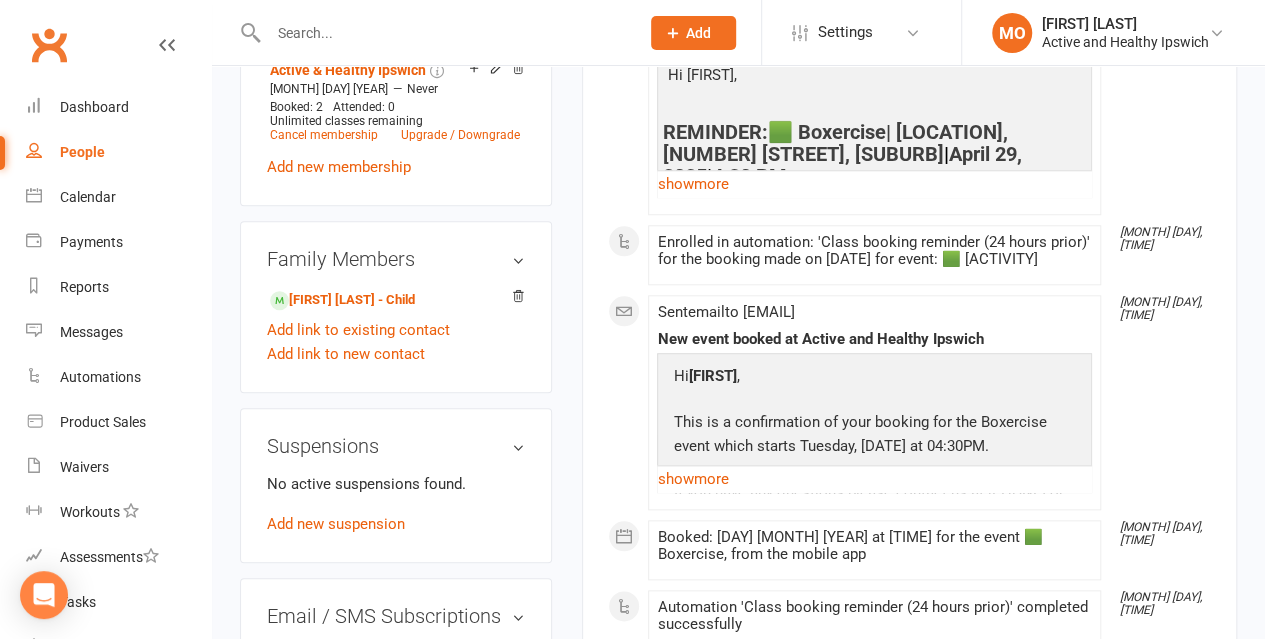 scroll, scrollTop: 900, scrollLeft: 0, axis: vertical 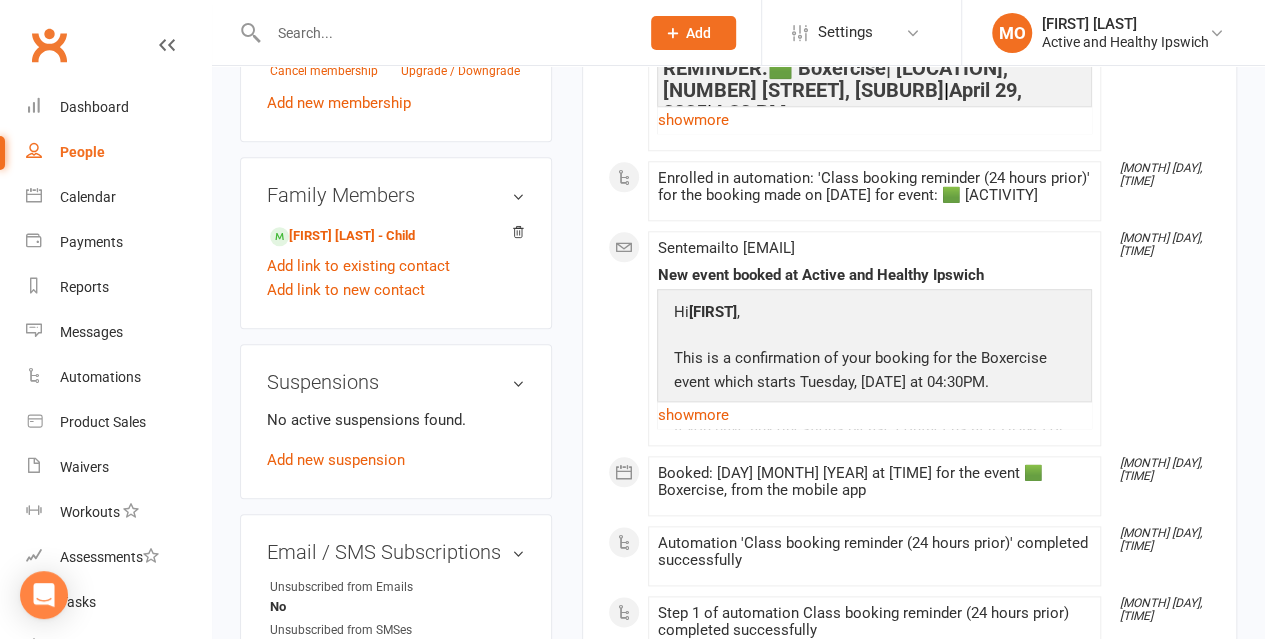 click at bounding box center (443, 33) 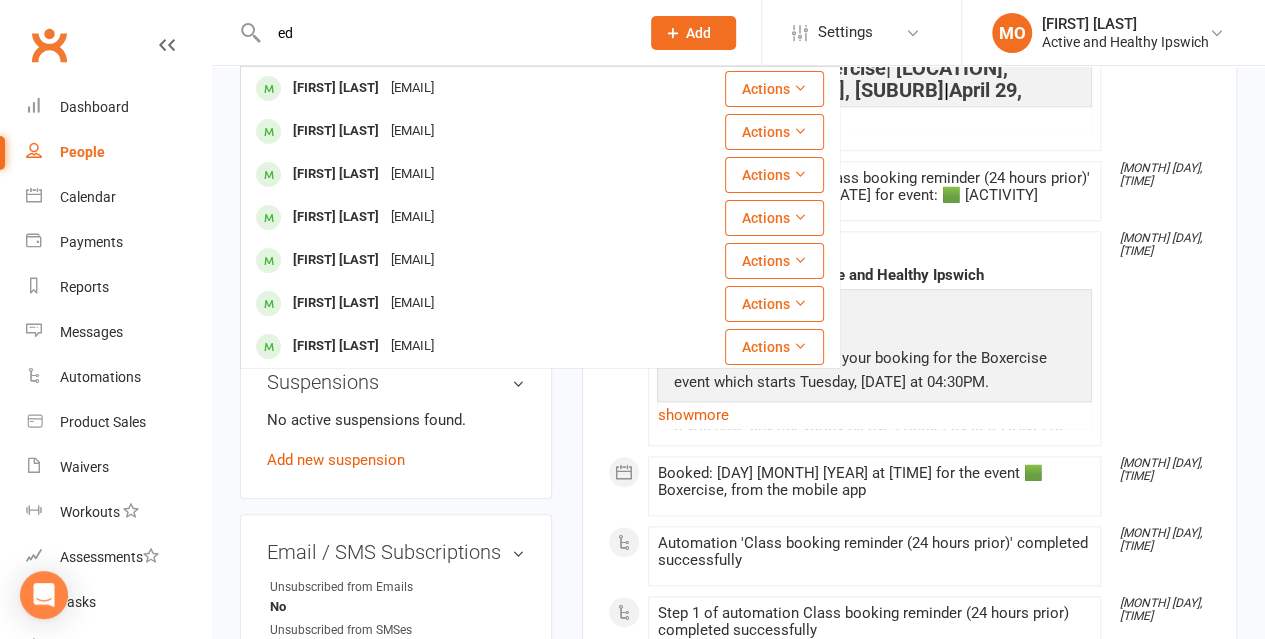 type on "e" 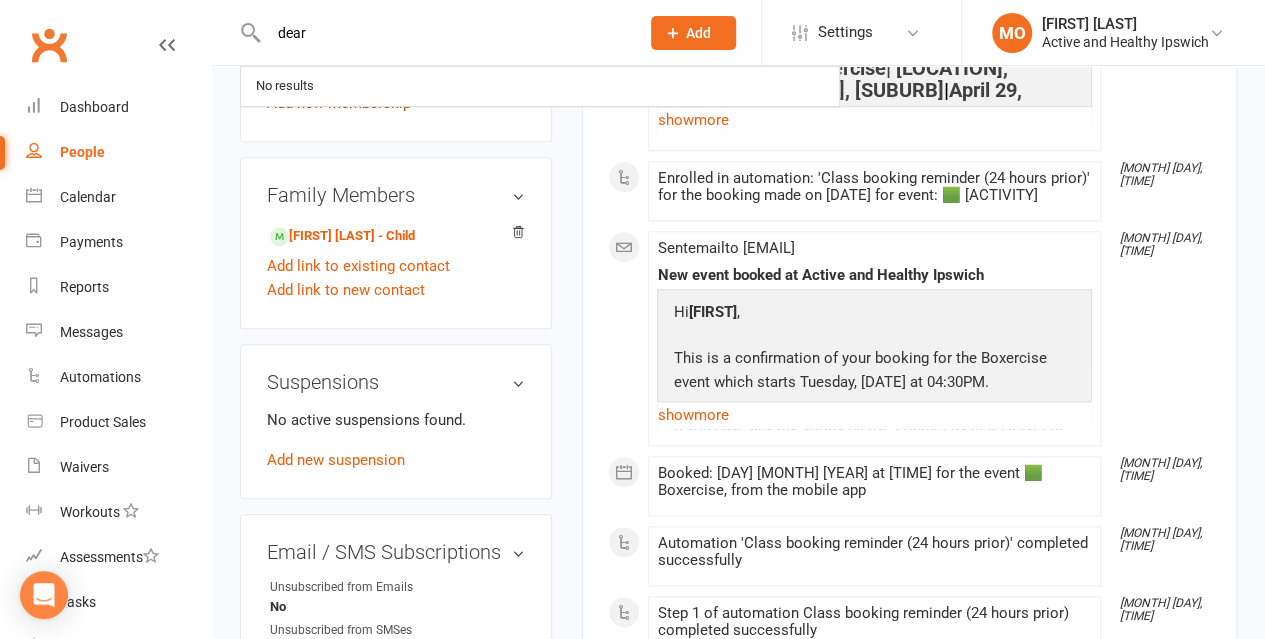type on "[LAST]" 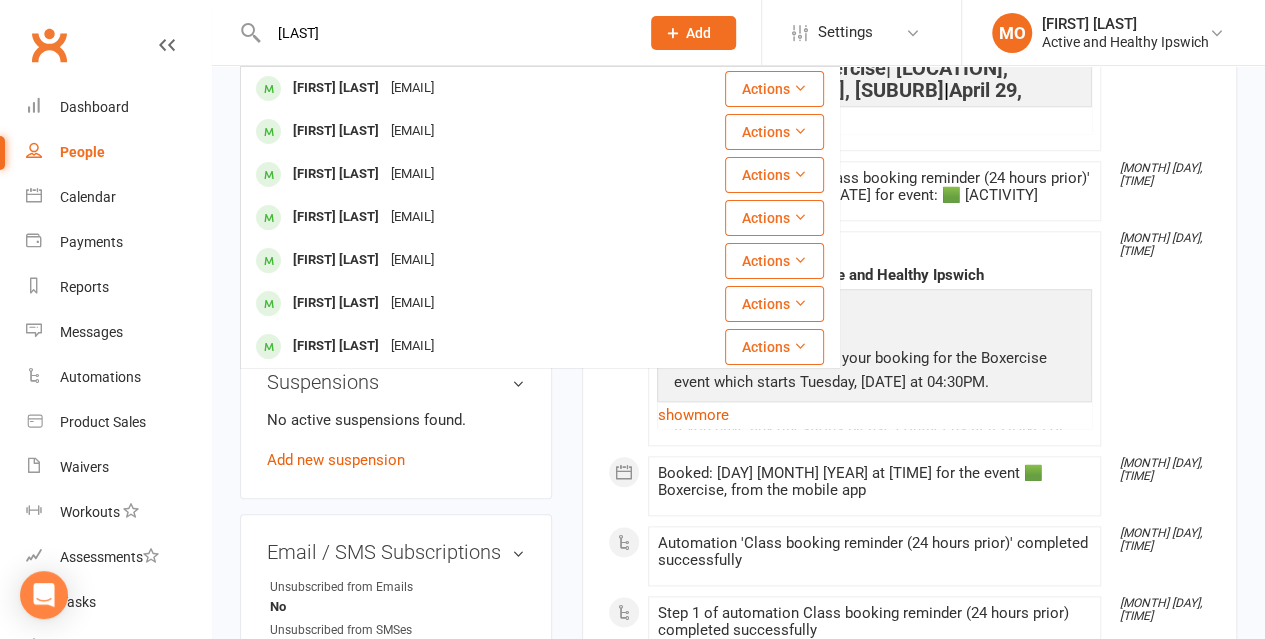 drag, startPoint x: 351, startPoint y: 31, endPoint x: 0, endPoint y: 1, distance: 352.27972 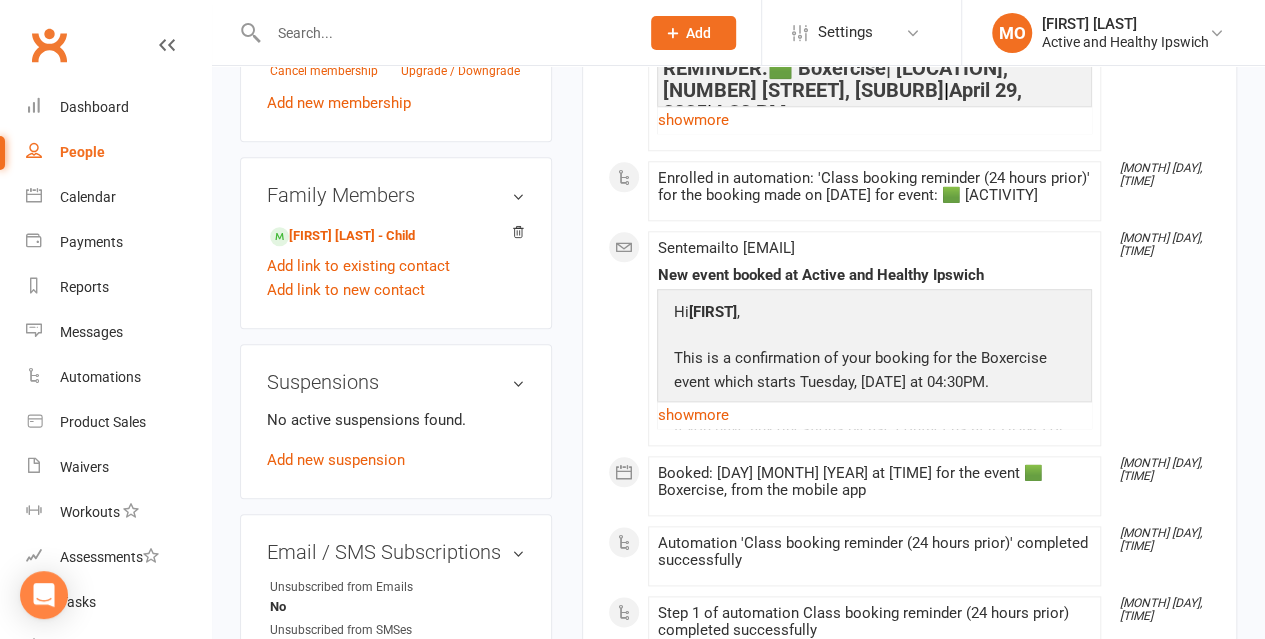 click on "[MONTH] [DAY], [TIME] Automation 'Class booking reminder (24 hours prior)' completed successfully  [MONTH] [DAY], [TIME] Step 1 of automation Class booking reminder (24 hours prior) completed successfully  [MONTH] [DAY], [TIME]  Sent email to  [EMAIL]  REMINDER: Your Active and Healthy class starts in 24 hours Hi [FIRST],  REMINDER:  🟩 [ACTIVITY]| [CITY] Community Centre, [NUMBER] [STREET], [CITY]  | [DATE]  |  [TIME]   This is a friendly reminder your booked class 🟩 [ACTIVITY], [DATE] starts in 24 hours.  We look forward to seeing you.   CANCELLATIONS To cancel your class, you can do so via the Active and Healthy app or by replying to this email.  Don't have the app? Contact the Active and Healthy team to help you get started. Active and Healthy Team     show more [MONTH] [DAY], [TIME] Enrolled in automation: 'Class booking reminder (24 hours prior)' for the booking made on [DATE] for event: 🟩 [ACTIVITY]  [MONTH] [DAY], [TIME]  Sent email to   Hi  ," at bounding box center (909, 533) 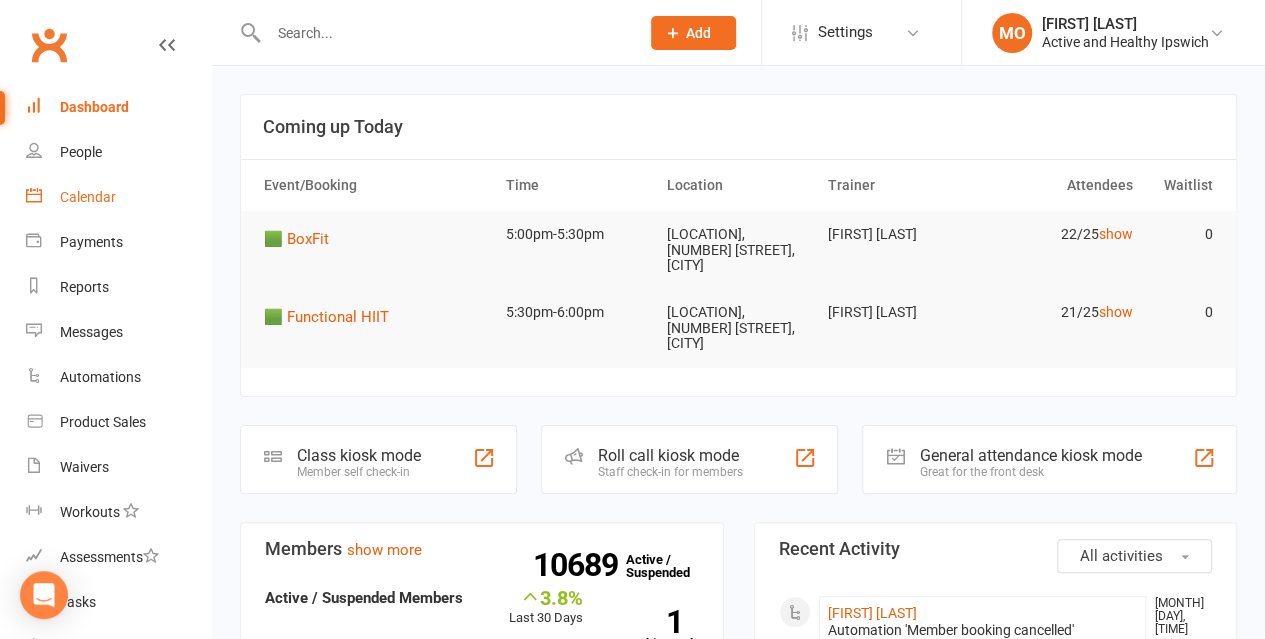 click on "Calendar" at bounding box center (118, 197) 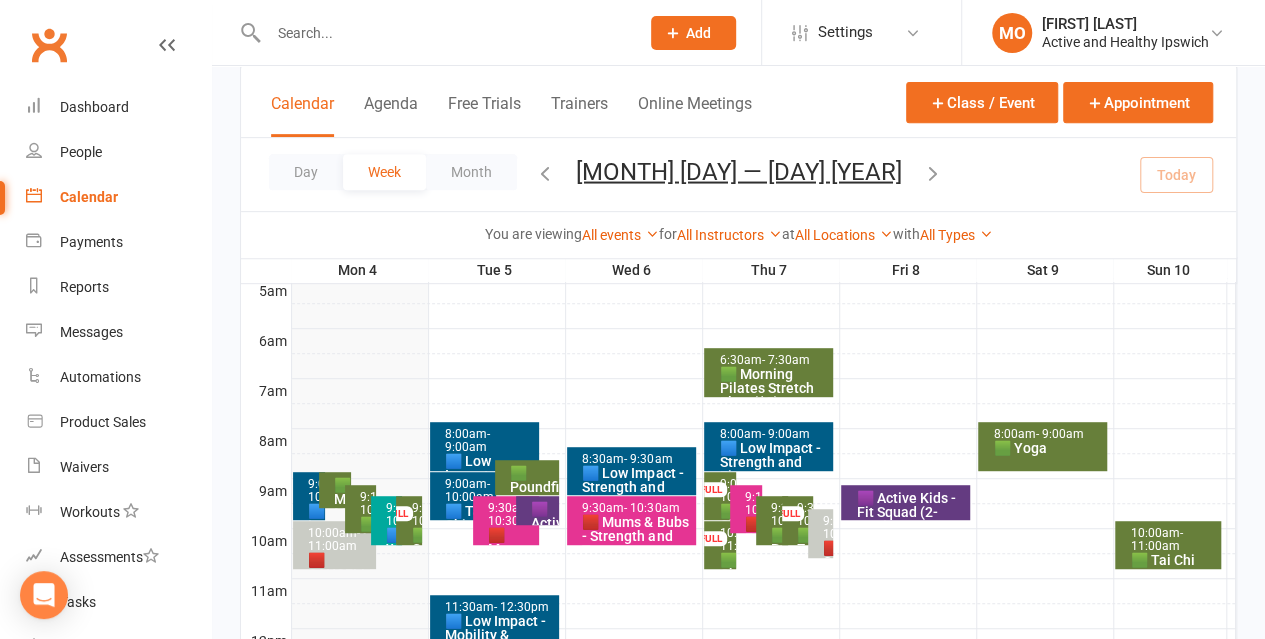 scroll, scrollTop: 400, scrollLeft: 0, axis: vertical 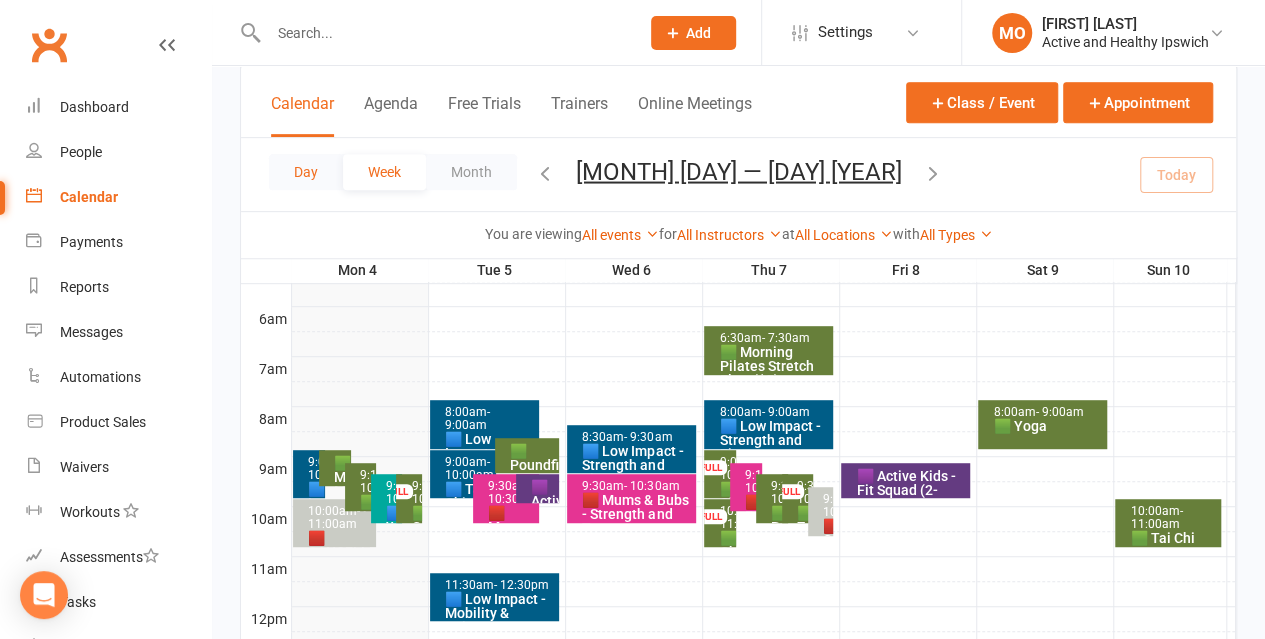 click on "Day" at bounding box center (306, 172) 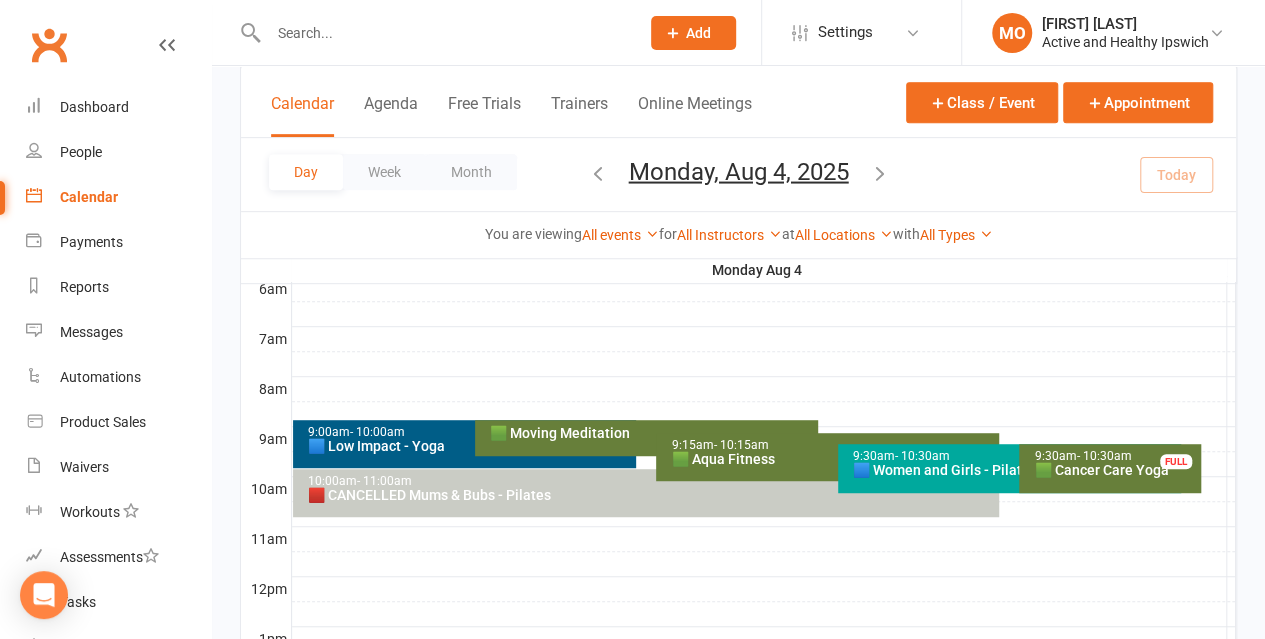scroll, scrollTop: 400, scrollLeft: 0, axis: vertical 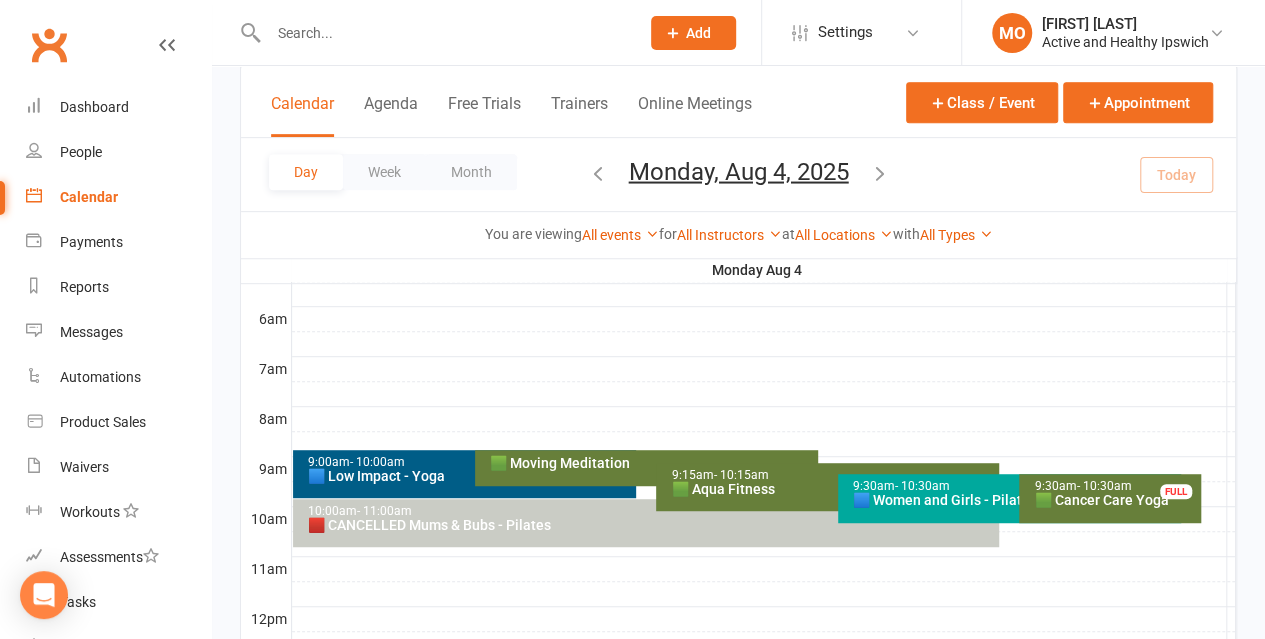 type 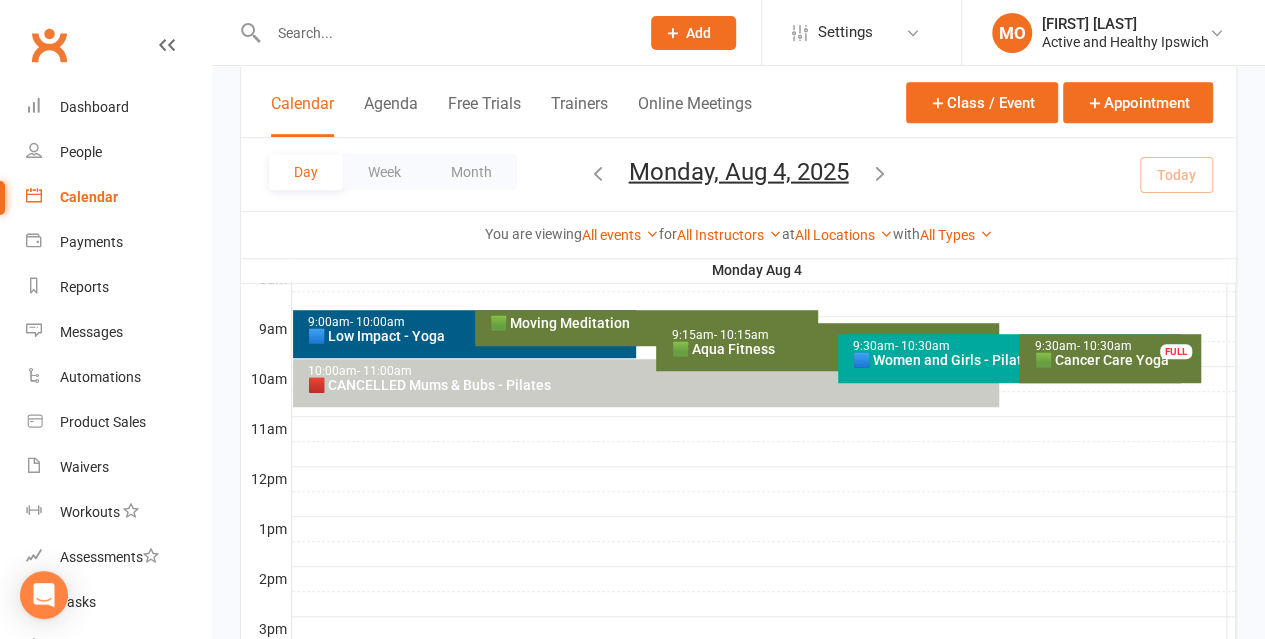scroll, scrollTop: 400, scrollLeft: 0, axis: vertical 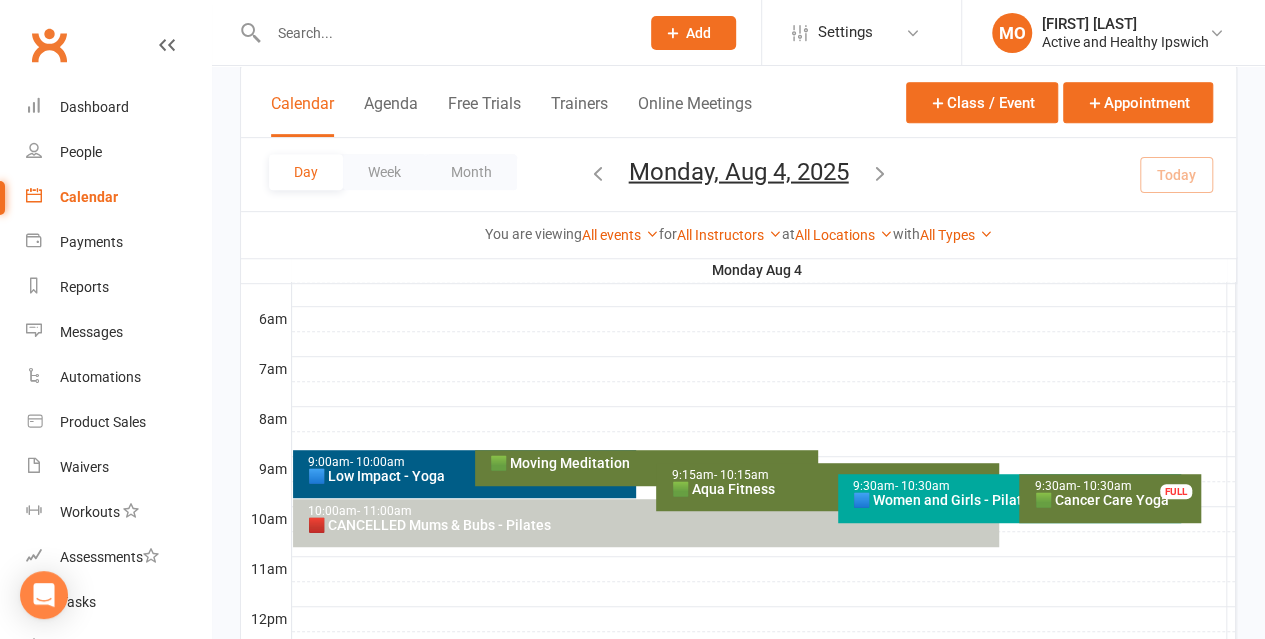 click at bounding box center (880, 174) 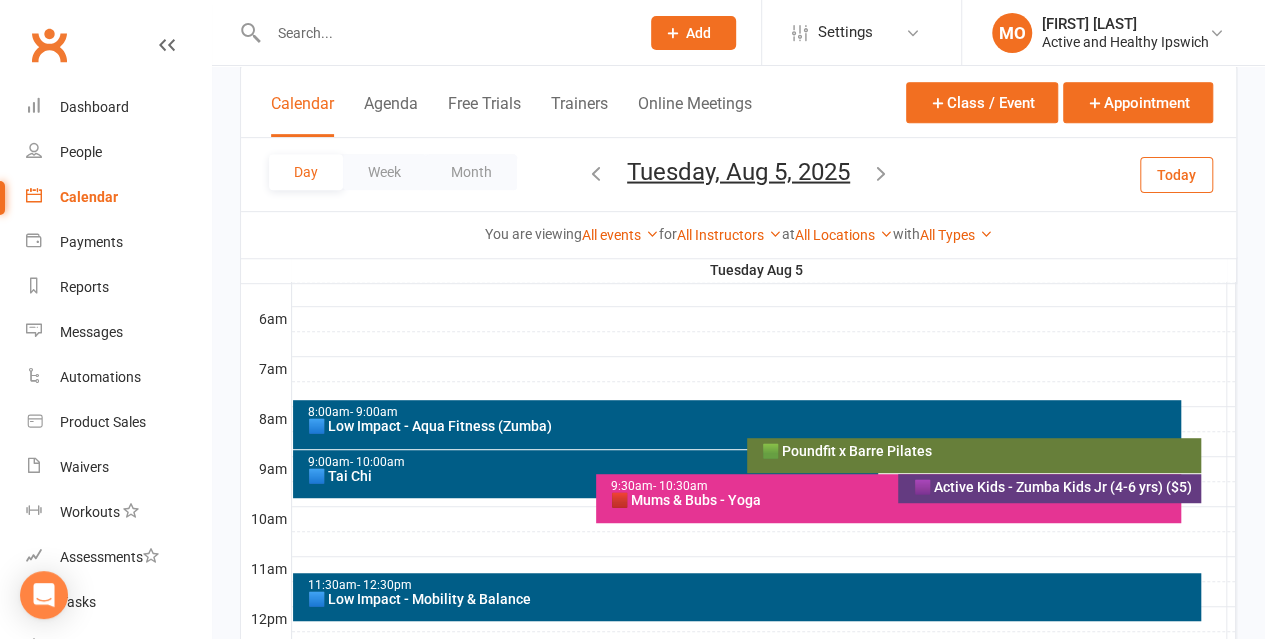 type 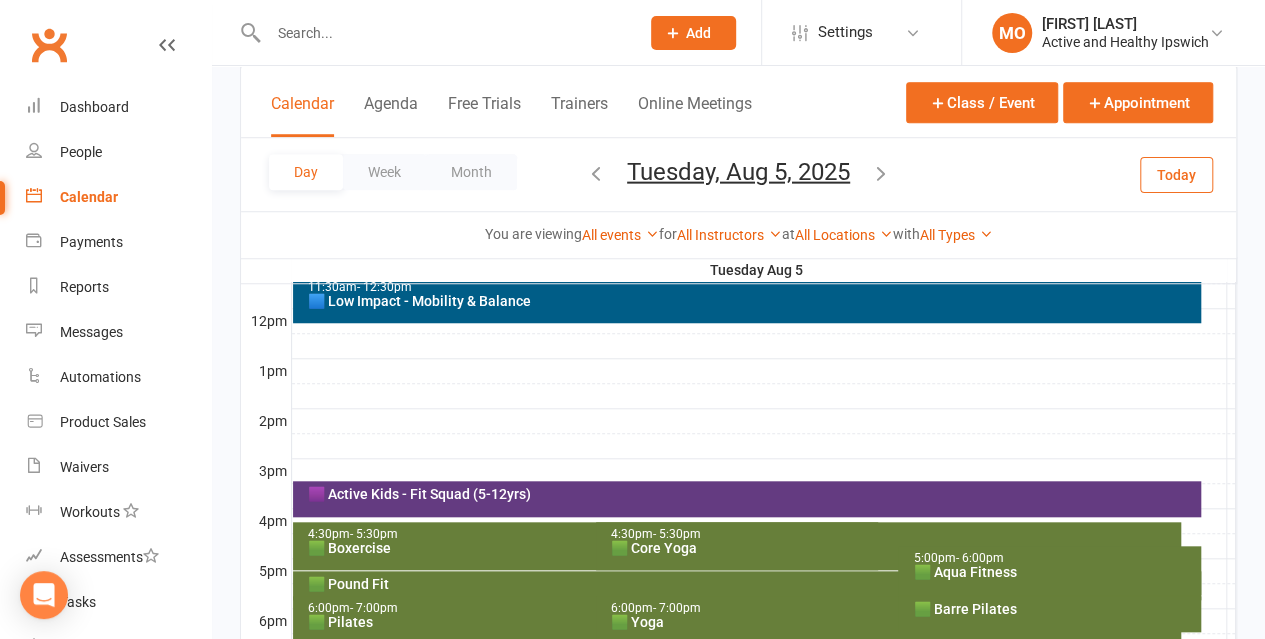 scroll, scrollTop: 700, scrollLeft: 0, axis: vertical 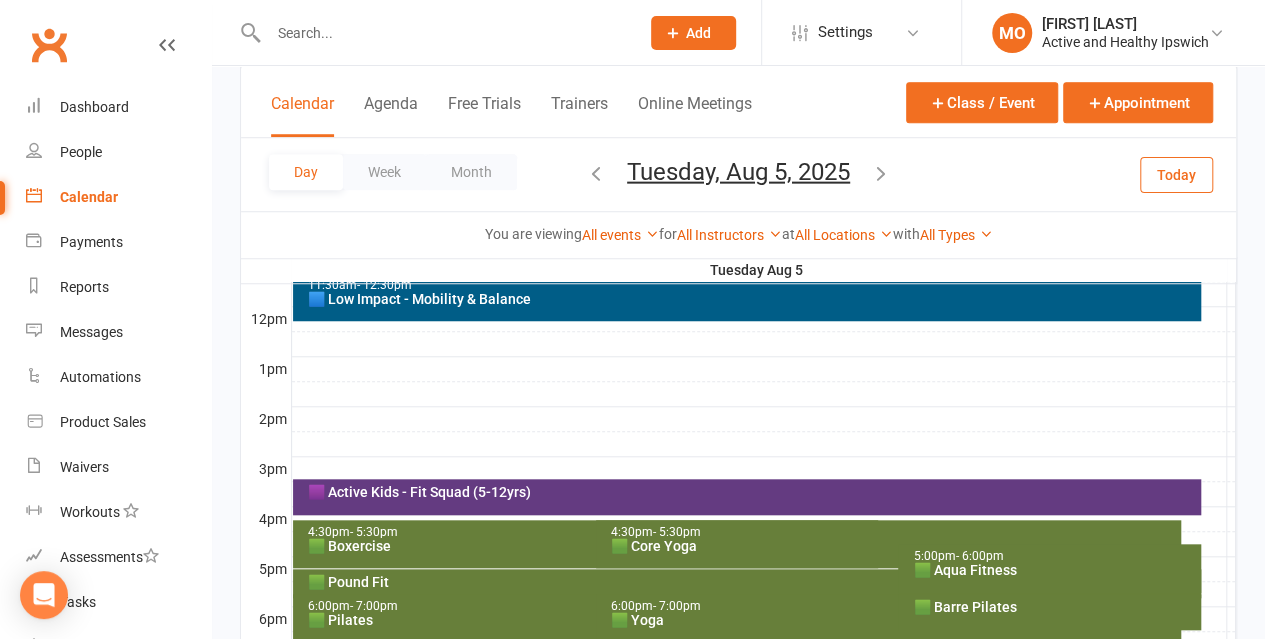 click at bounding box center (881, 172) 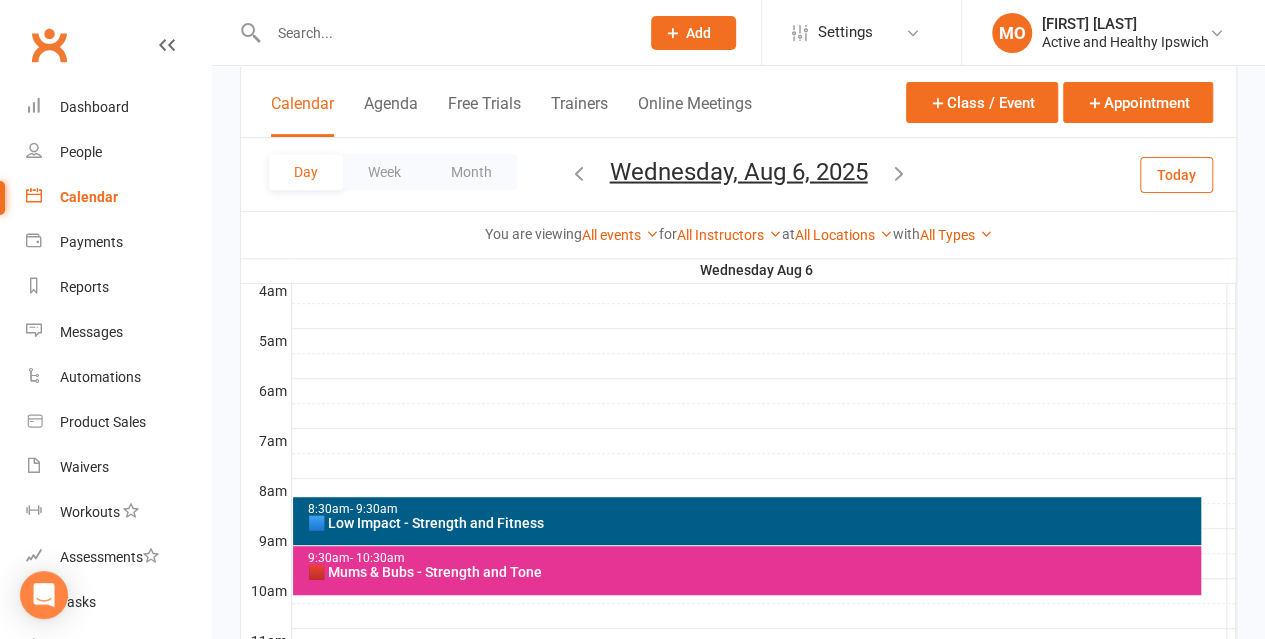 scroll, scrollTop: 400, scrollLeft: 0, axis: vertical 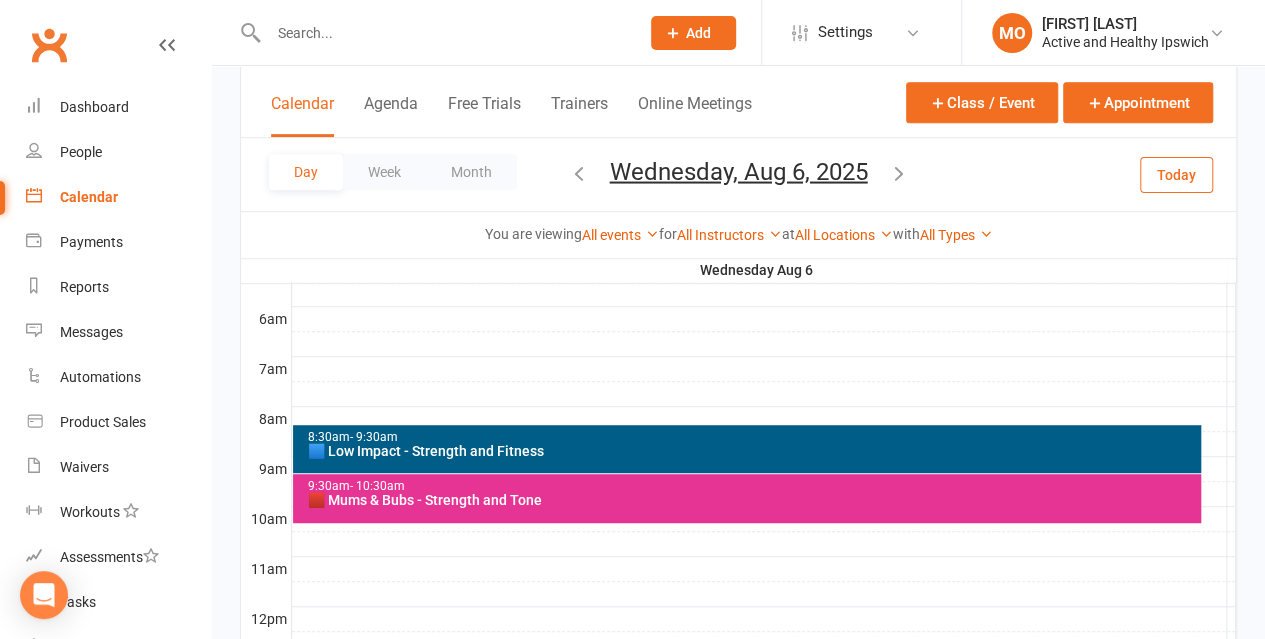 click at bounding box center (899, 174) 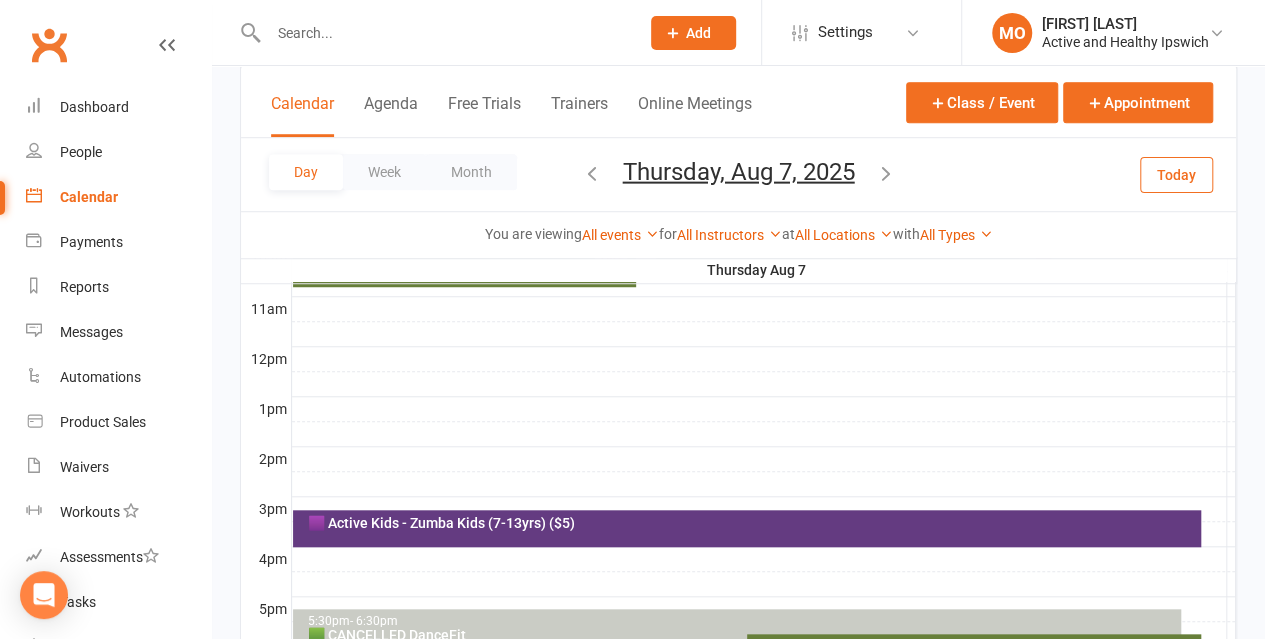 scroll, scrollTop: 800, scrollLeft: 0, axis: vertical 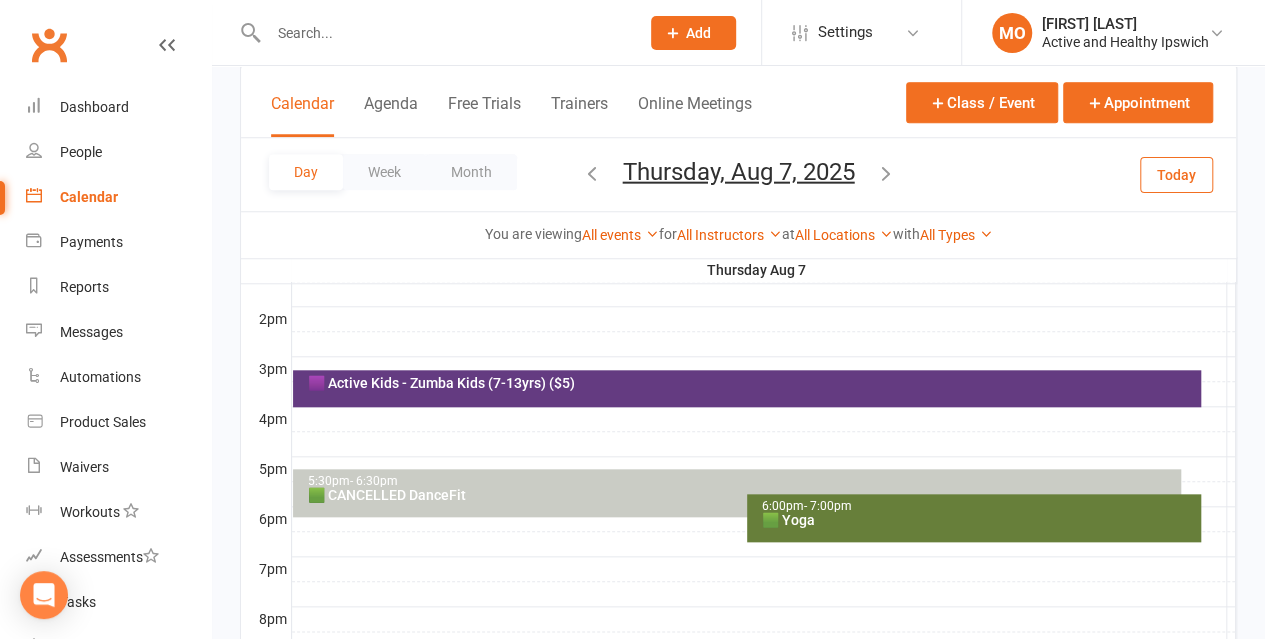 click on "Day Week Month Thursday, Aug 7, 2025
August 2025
Sun Mon Tue Wed Thu Fri Sat
27
28
29
30
31
01
02
03
04
05
06
07
08
09
10
11
12
13
14
15
16
17
18
19
20
21
22
23
24
25
26
27
28
29
30" at bounding box center (738, 174) 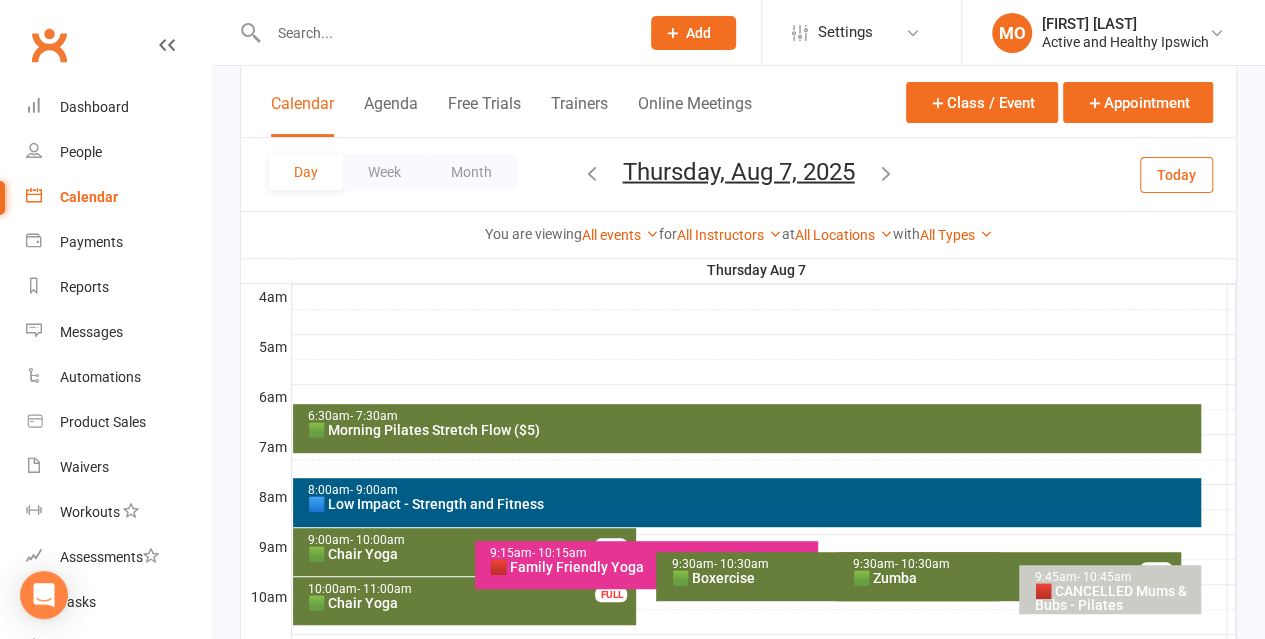 scroll, scrollTop: 508, scrollLeft: 0, axis: vertical 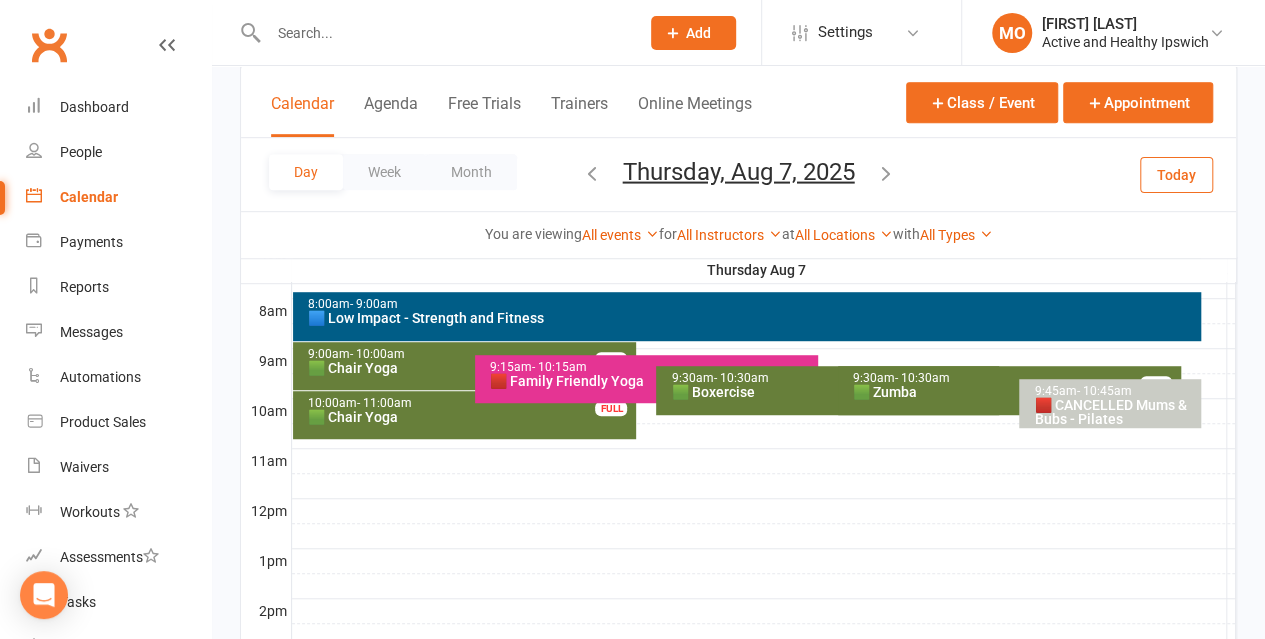 click at bounding box center [886, 172] 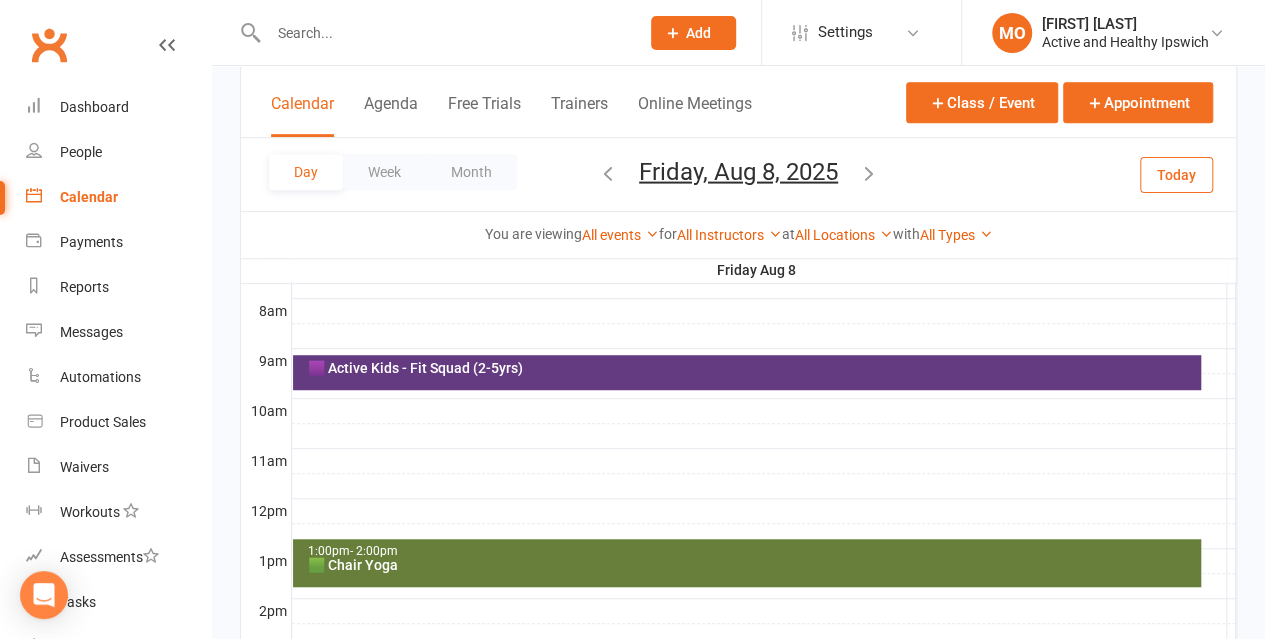 click on "[DAY] [WEEK] [MONTH] [DAY], [MONTH] [DAY], [YEAR]
[MONTH] [YEAR]
Sun Mon Tue Wed Thu Fri Sat
27
28
29
30
31
01
02
03
04
05
06
07
08
09
10
11
12
13
14
15
16
17
18
19
20
21
22
23
24
25
26
27
28
29
30
31" at bounding box center [738, 174] 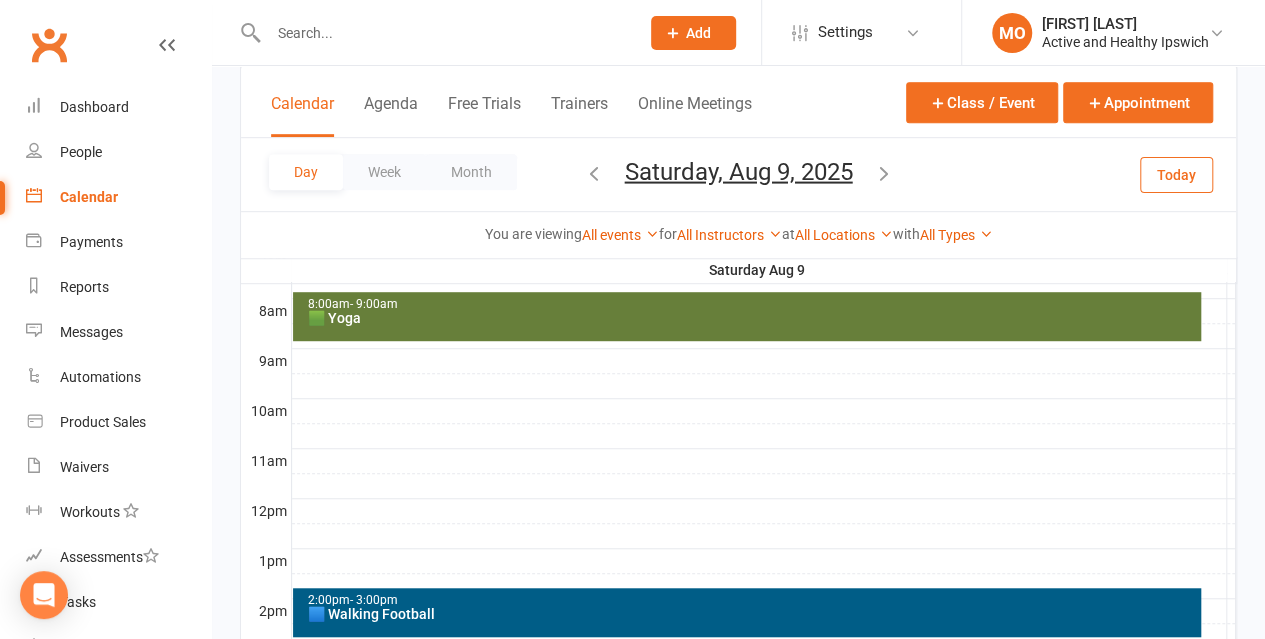 click on "[DAY], [MONTH] [DAY], [YEAR]
[MONTH] [YEAR]
Sun Mon Tue Wed Thu Fri Sat
27
28
29
30
31
01
02
03
04
05
06
07
08
09
10
11
12
13
14
15
16
17
18
19
20
21
22
23
24
25
26
27
28
29
30
31 01" at bounding box center (739, 174) 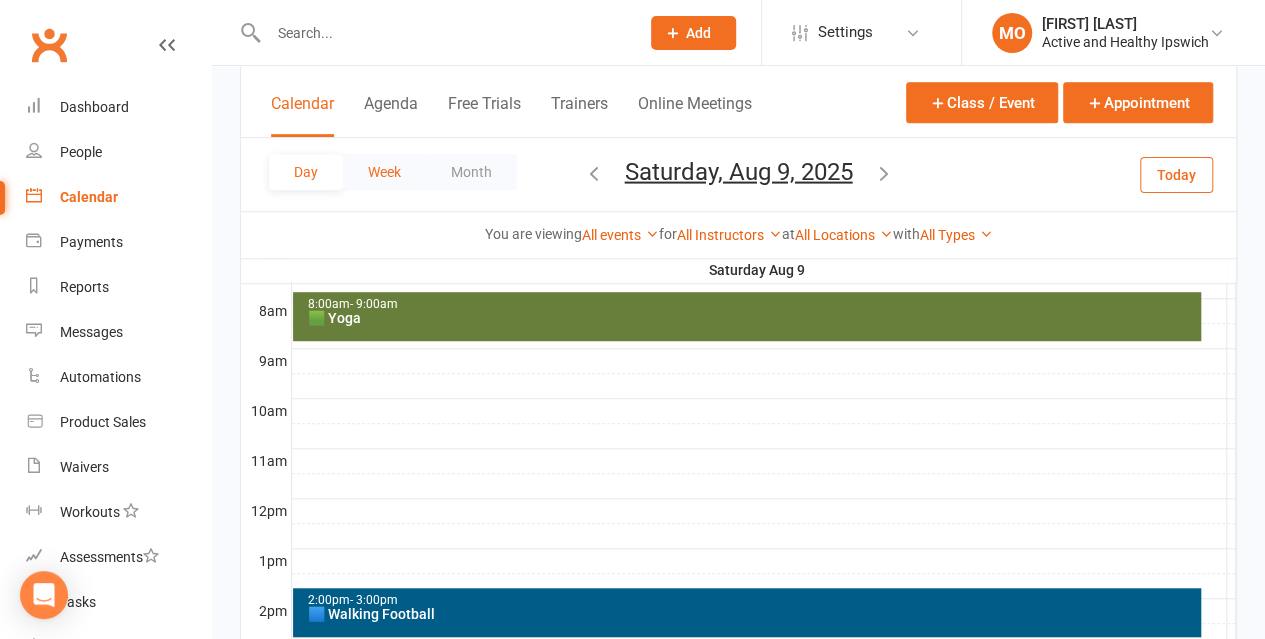 click on "Week" at bounding box center (384, 172) 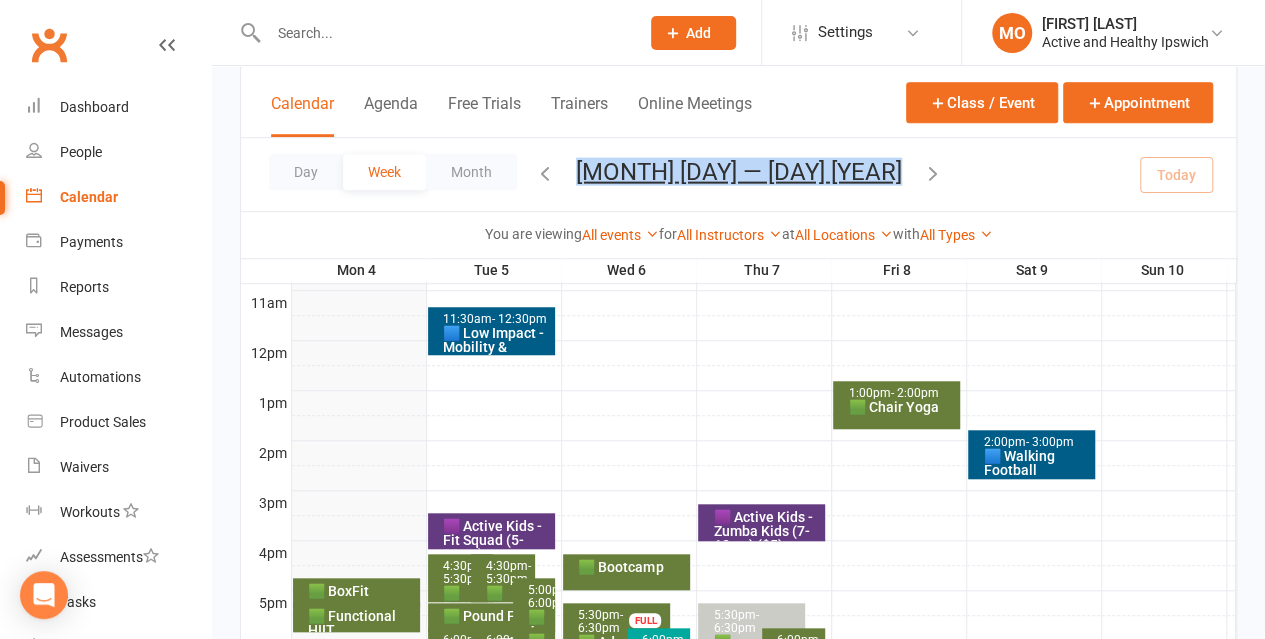 scroll, scrollTop: 908, scrollLeft: 0, axis: vertical 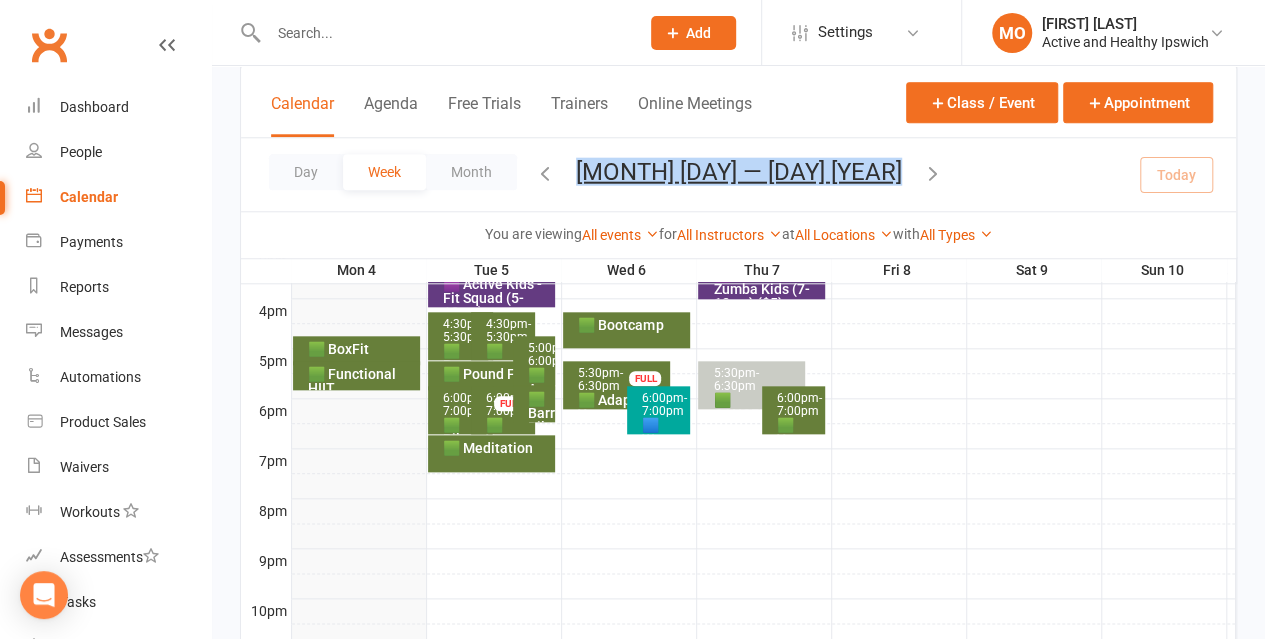 click at bounding box center (933, 172) 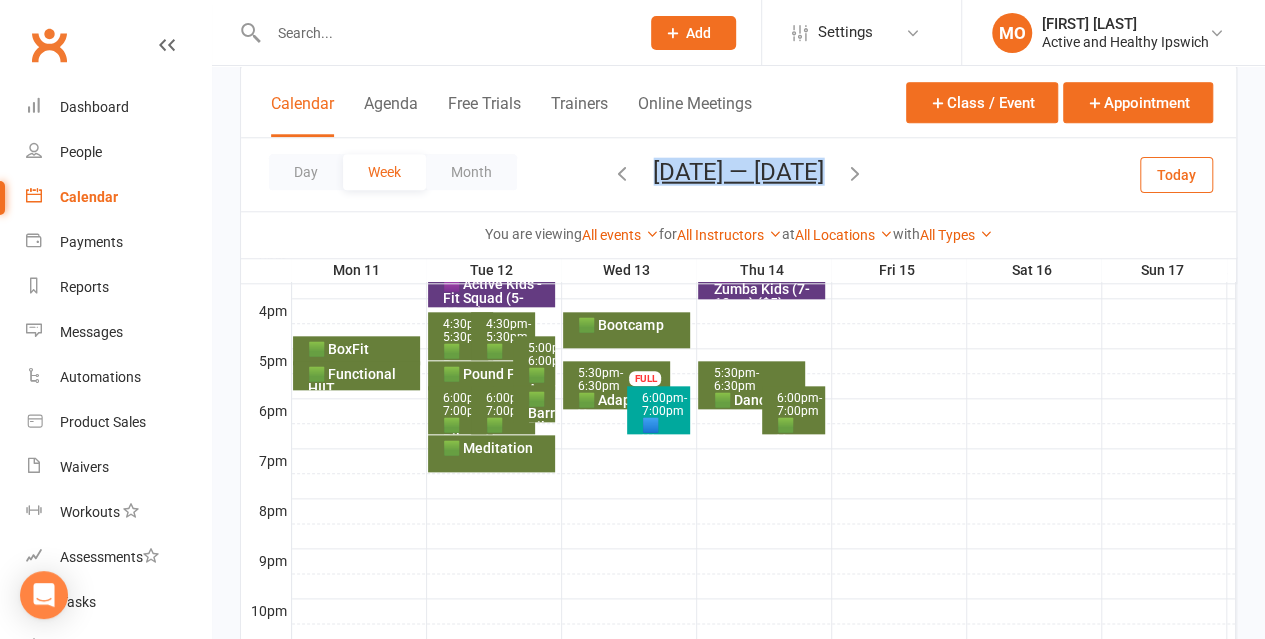 click at bounding box center [855, 172] 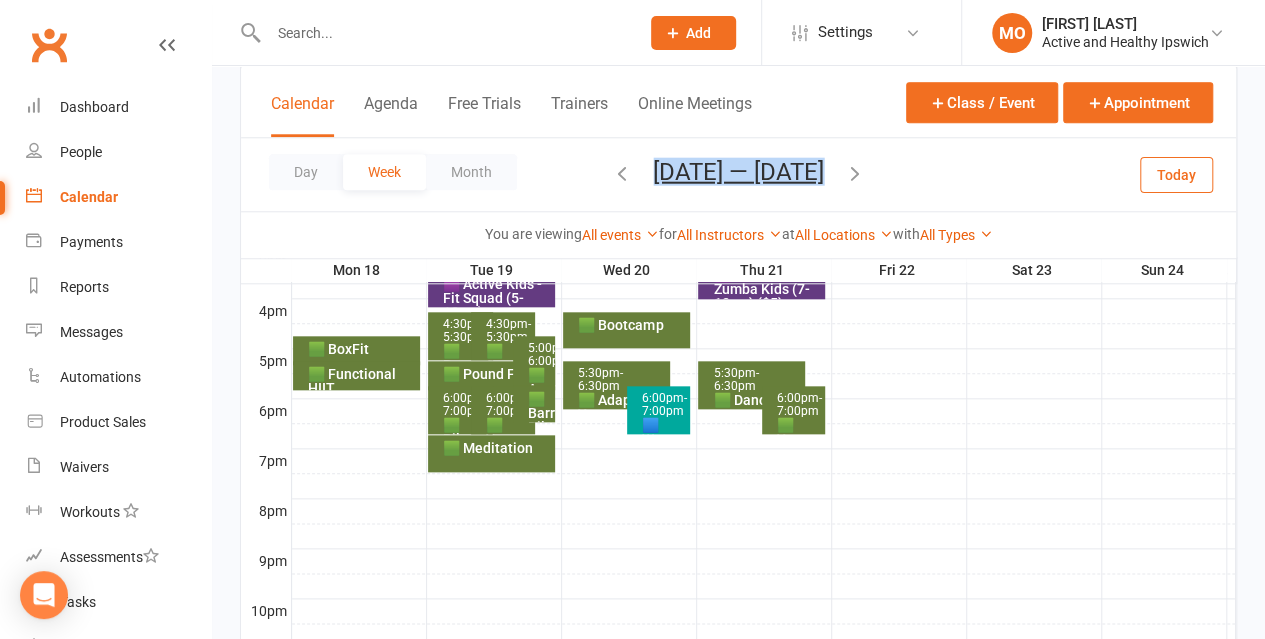 click on "5:30pm  - 6:30pm" at bounding box center (621, 380) 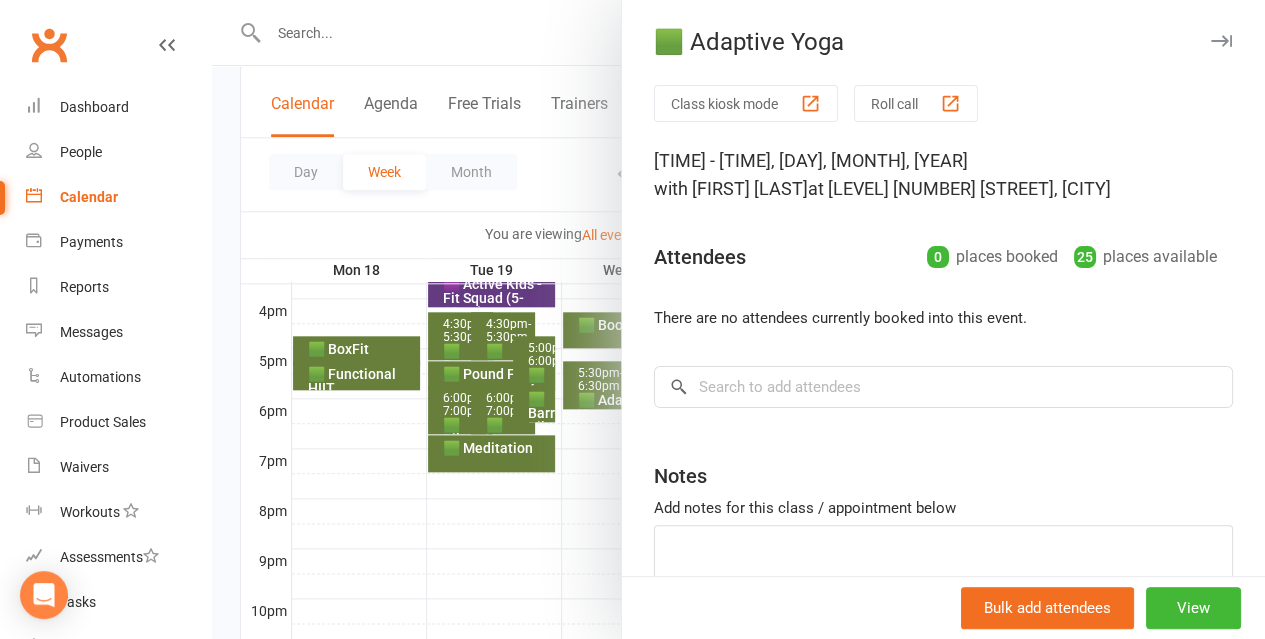 click at bounding box center (738, 319) 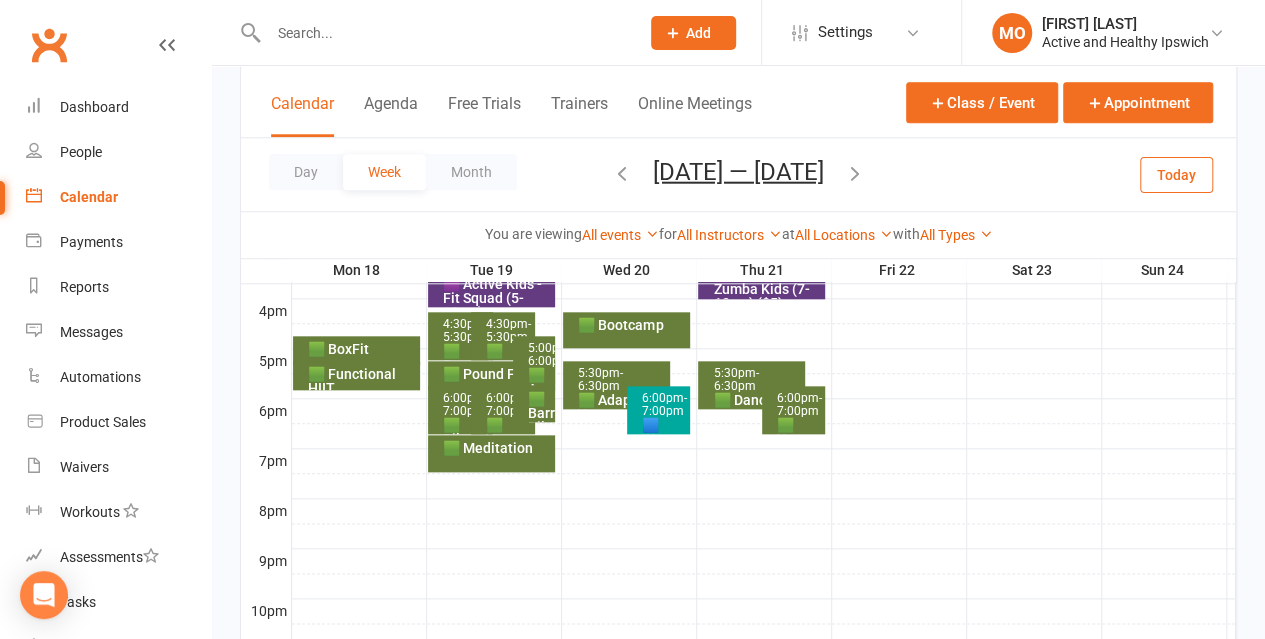 click on "6:00pm  - 7:00pm" at bounding box center (664, 405) 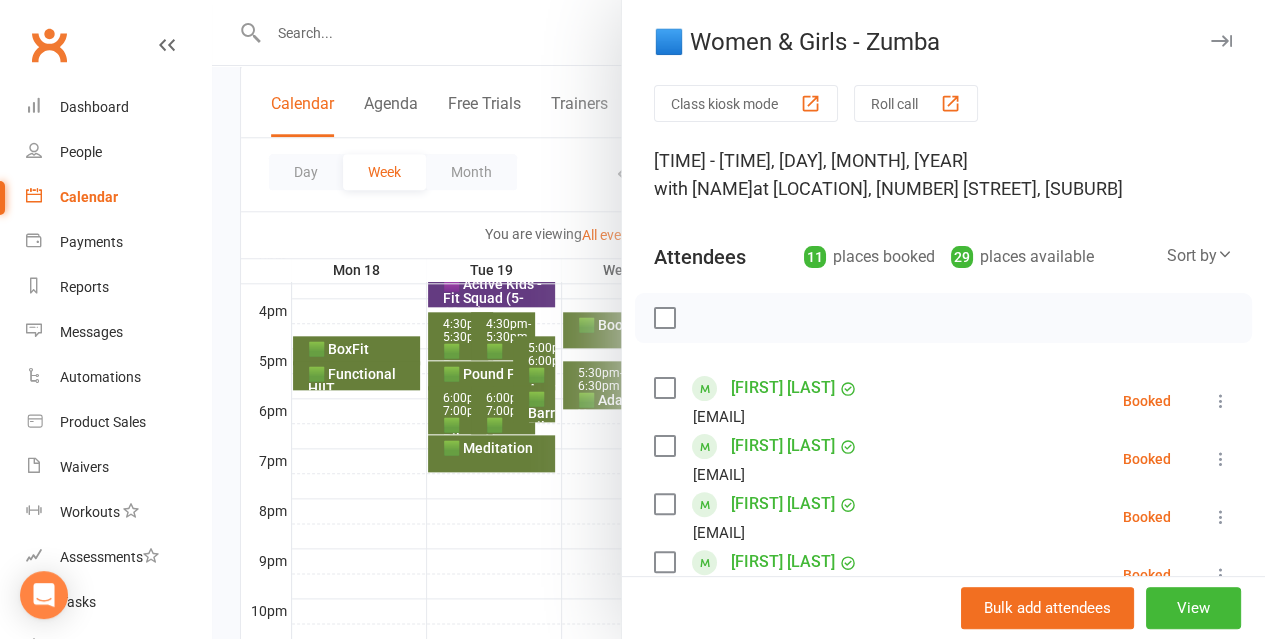 click at bounding box center [738, 319] 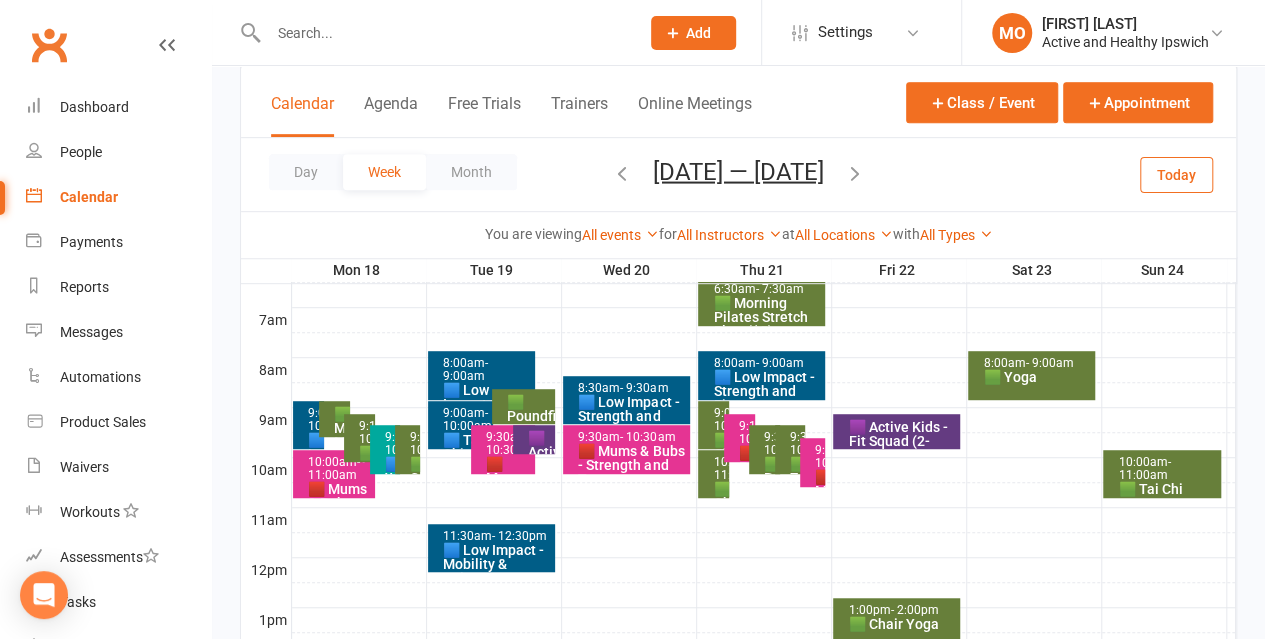scroll, scrollTop: 308, scrollLeft: 0, axis: vertical 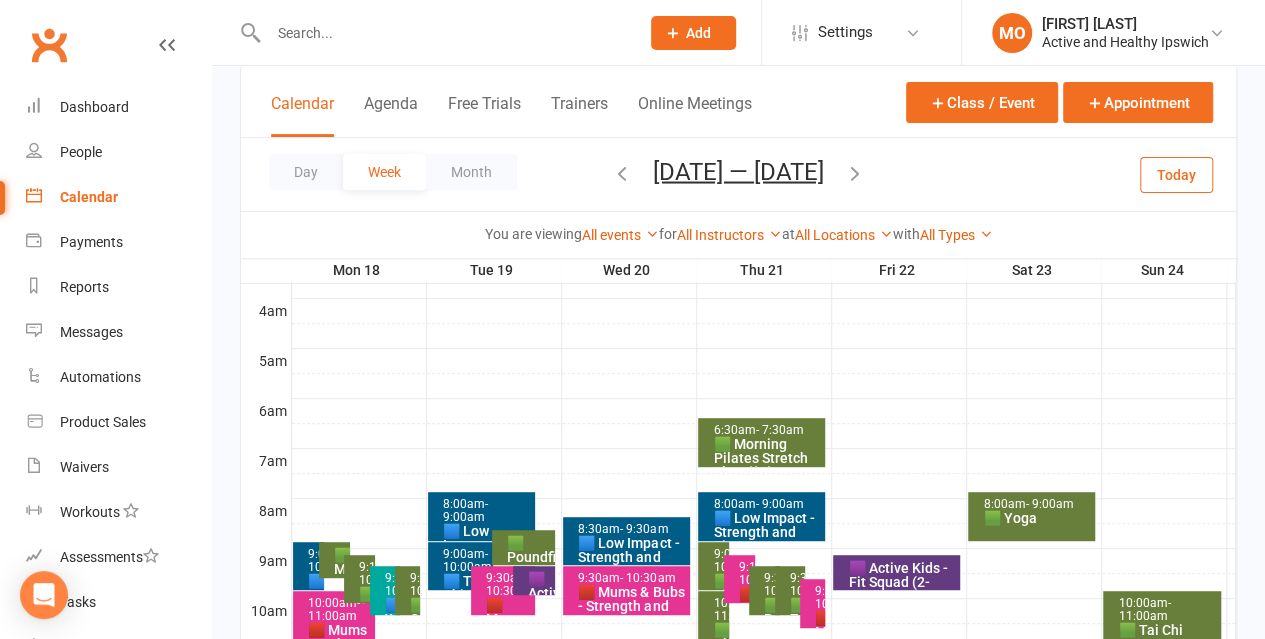 click on "- 7:30am" at bounding box center [779, 430] 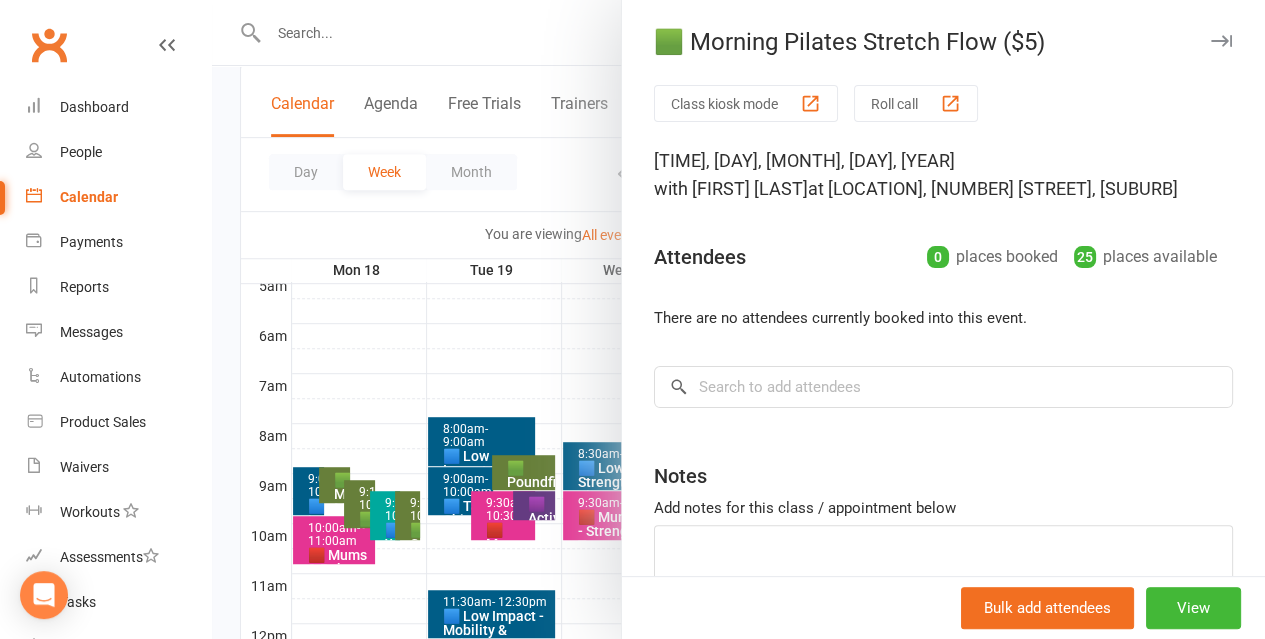 scroll, scrollTop: 408, scrollLeft: 0, axis: vertical 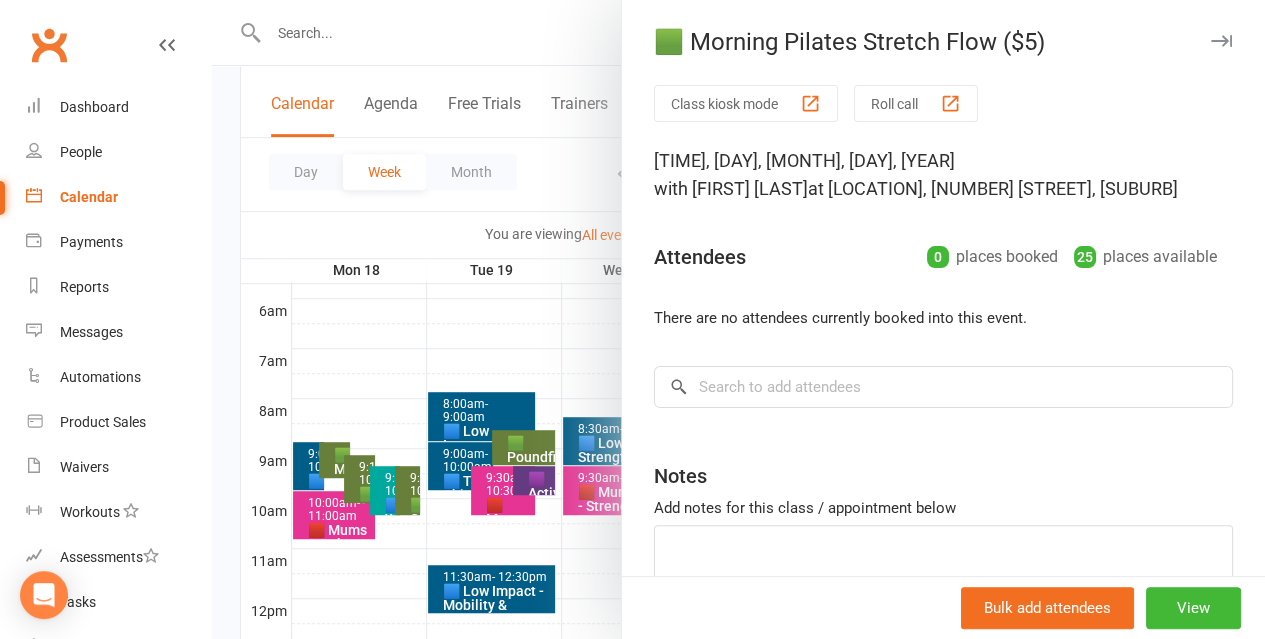 click at bounding box center (738, 319) 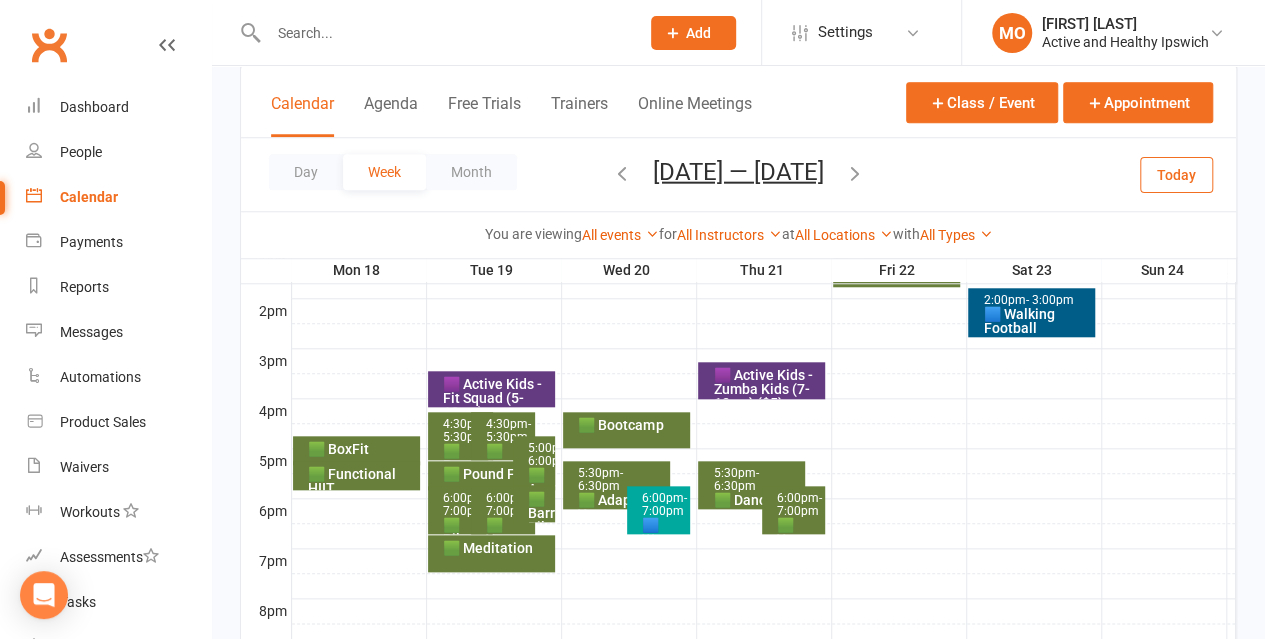 scroll, scrollTop: 508, scrollLeft: 0, axis: vertical 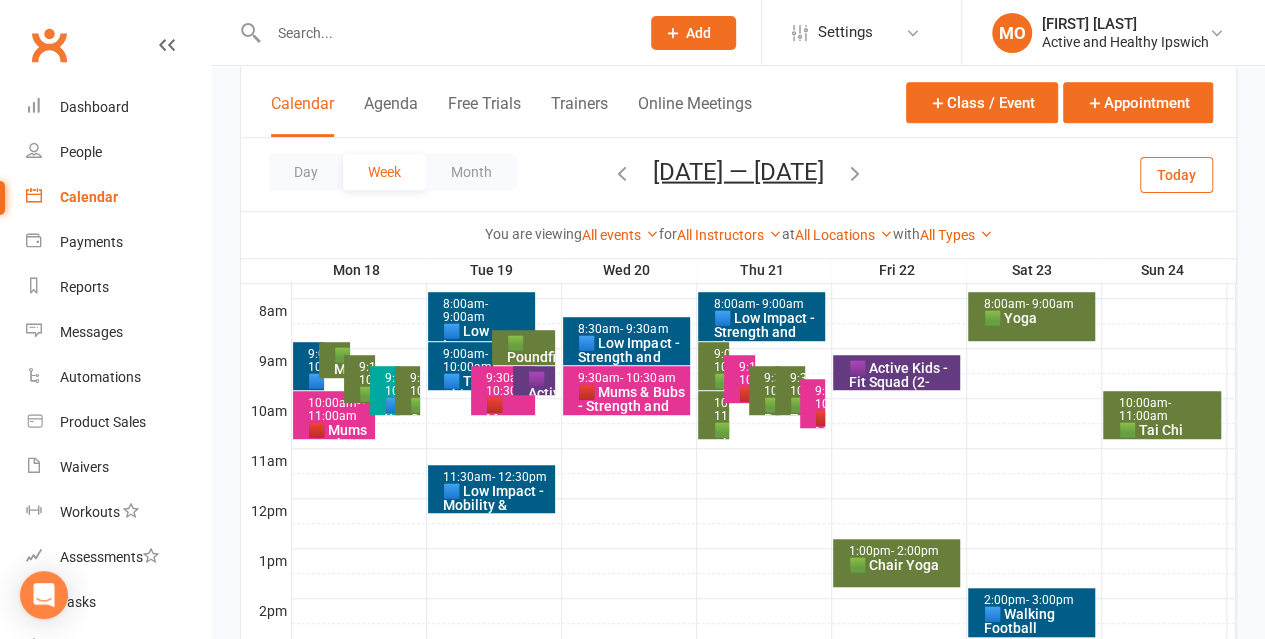 click on "- 11:00am" at bounding box center [334, 409] 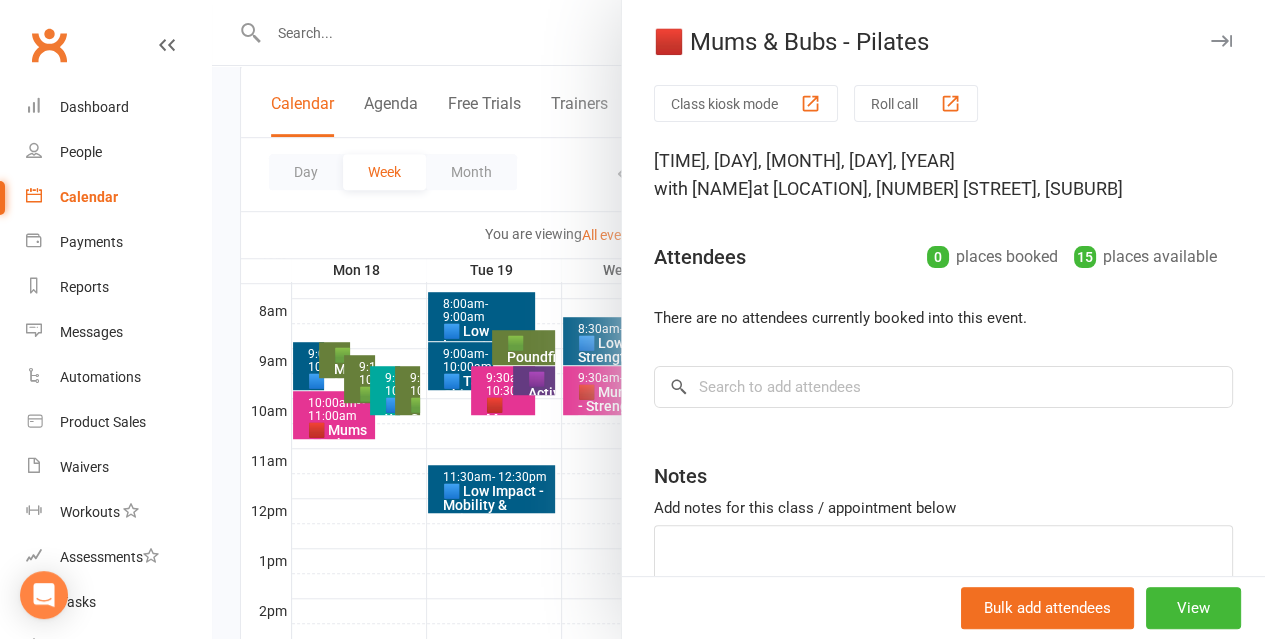 scroll, scrollTop: 376, scrollLeft: 0, axis: vertical 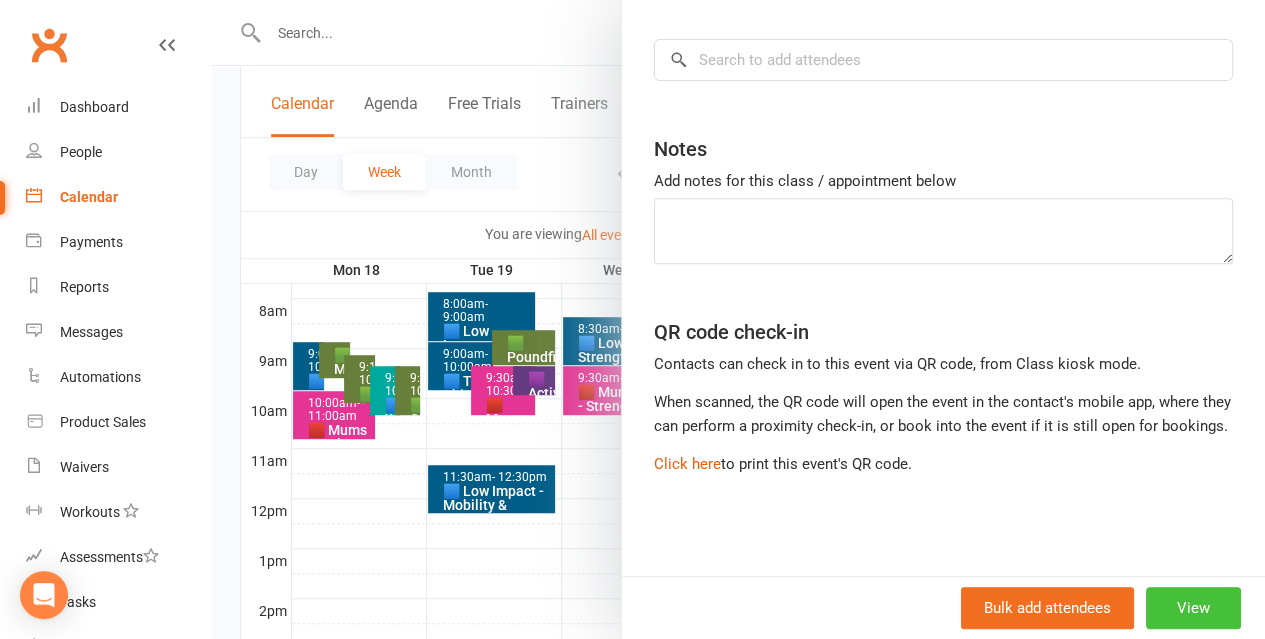 click on "View" at bounding box center [1193, 608] 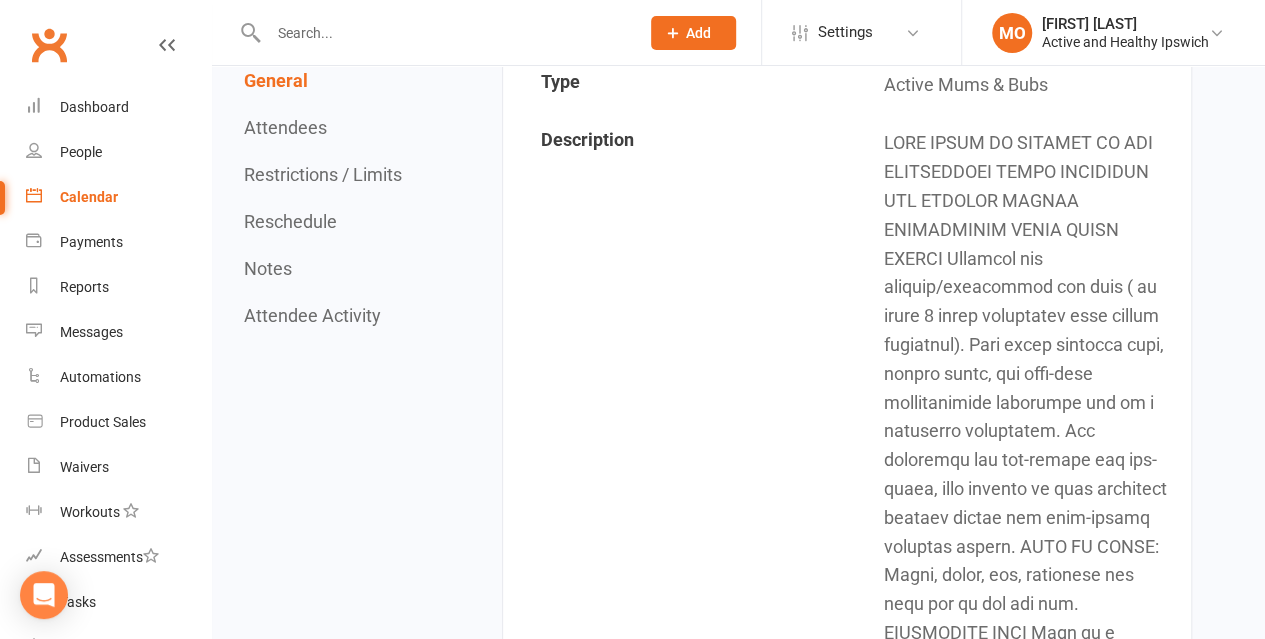 scroll, scrollTop: 300, scrollLeft: 0, axis: vertical 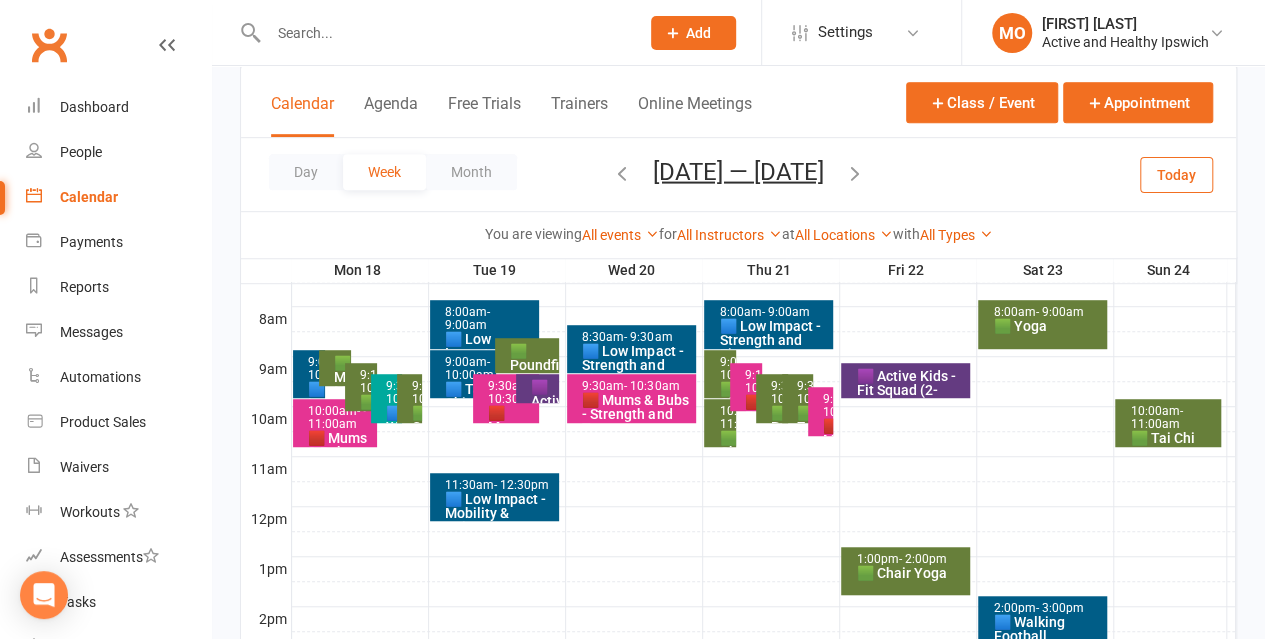 click on "🟪 Active Kids - Zumba Kids Jr (4-6 yrs) ($5)" at bounding box center (542, 457) 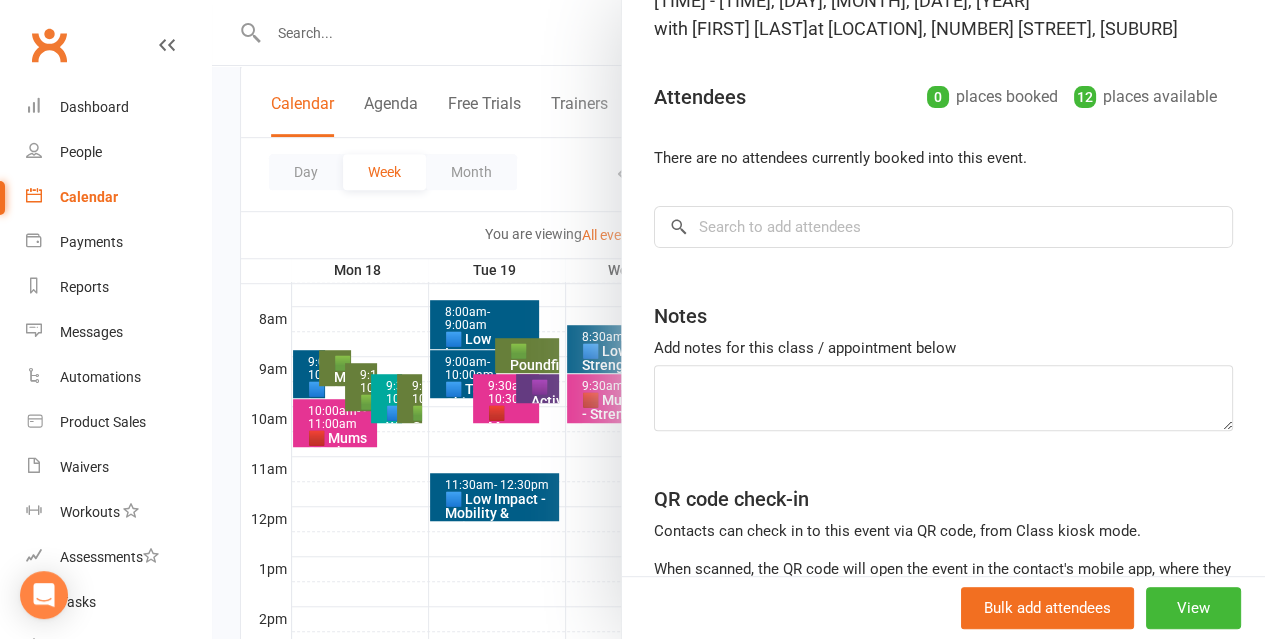 scroll, scrollTop: 348, scrollLeft: 0, axis: vertical 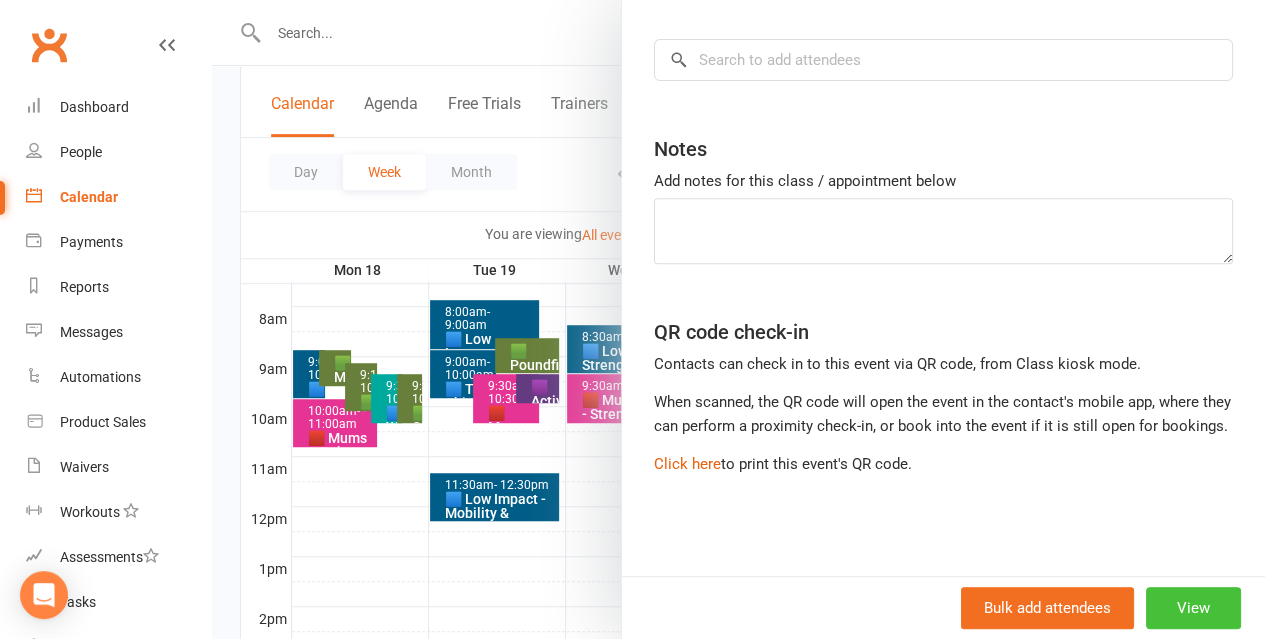 click on "View" at bounding box center (1193, 608) 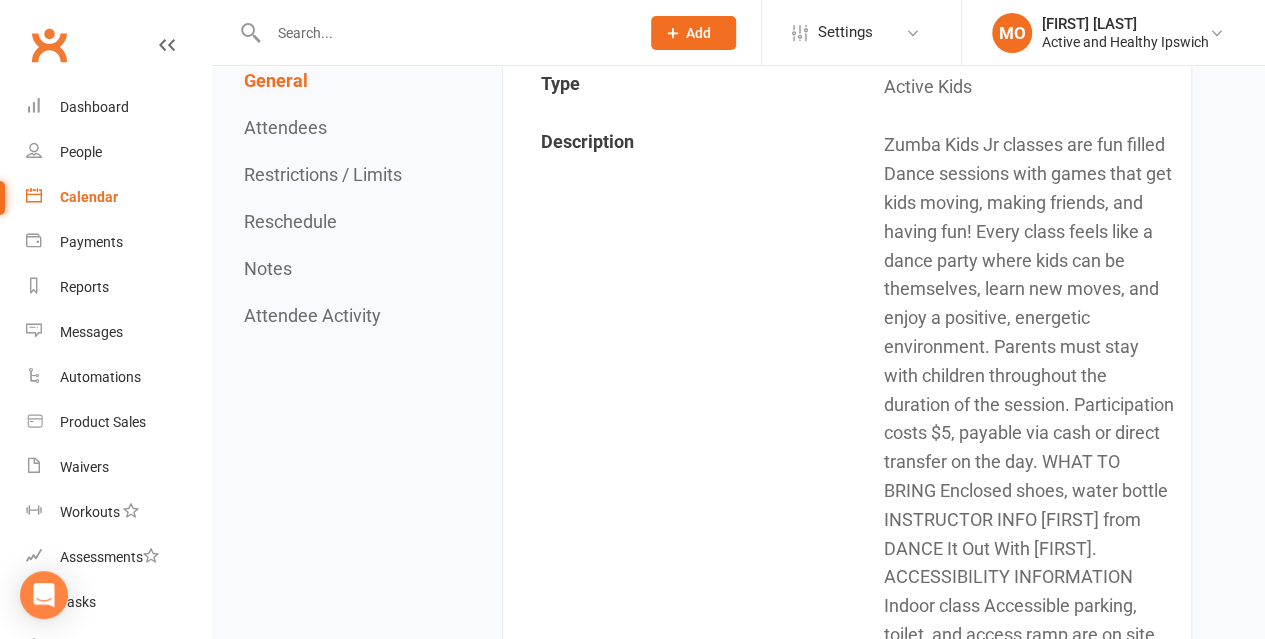 scroll, scrollTop: 300, scrollLeft: 0, axis: vertical 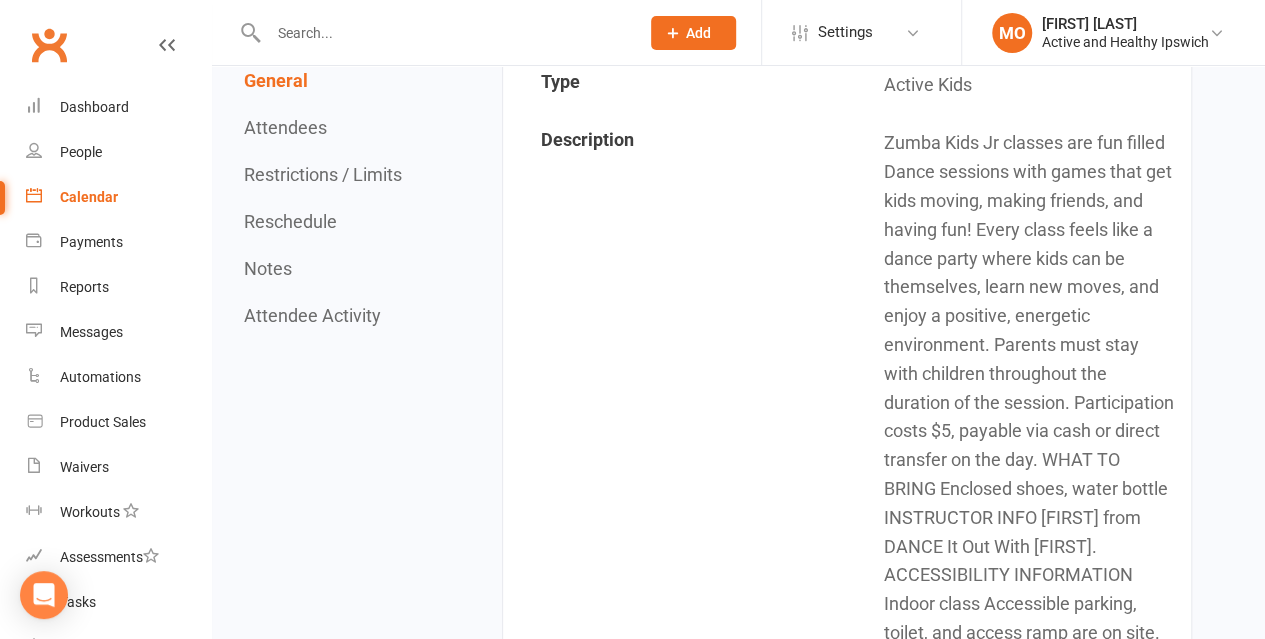 click on "Calendar" at bounding box center [118, 197] 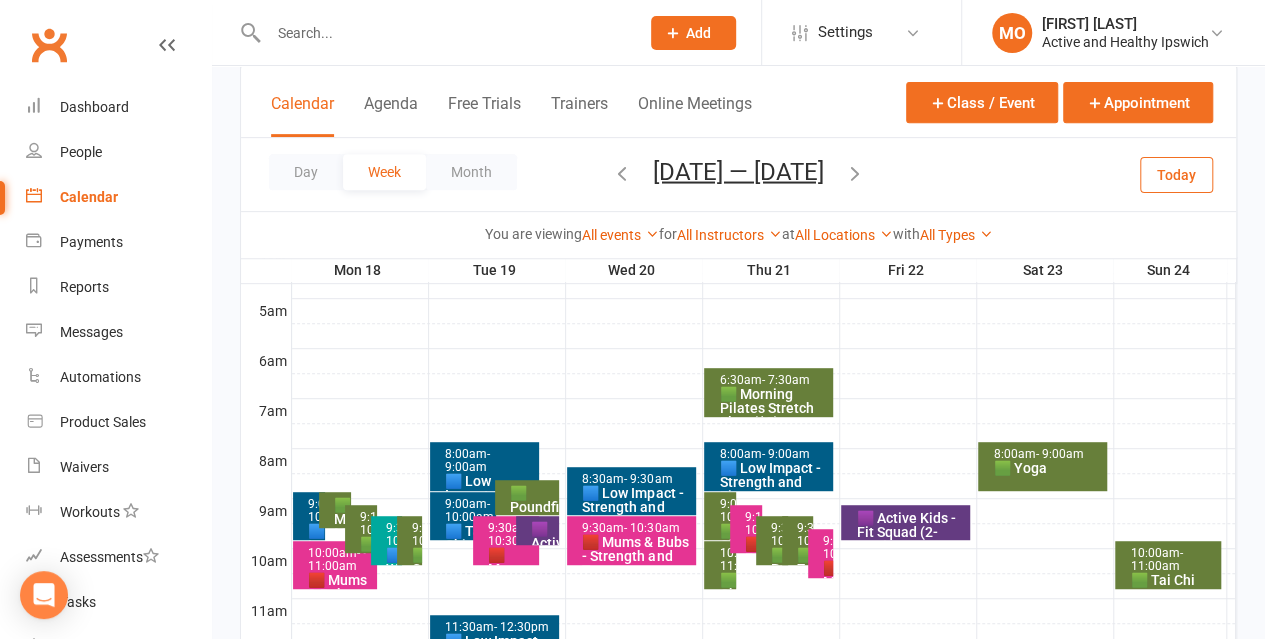 scroll, scrollTop: 400, scrollLeft: 0, axis: vertical 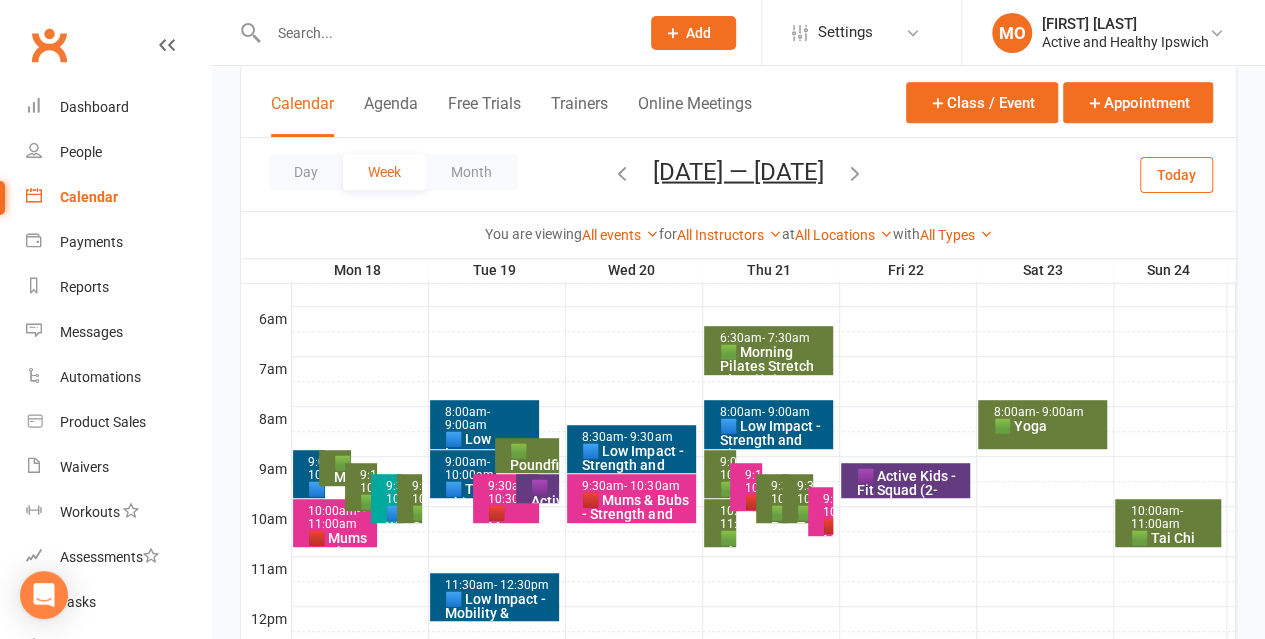 click on "🟩 Morning Pilates Stretch Flow ($5)" at bounding box center (773, 366) 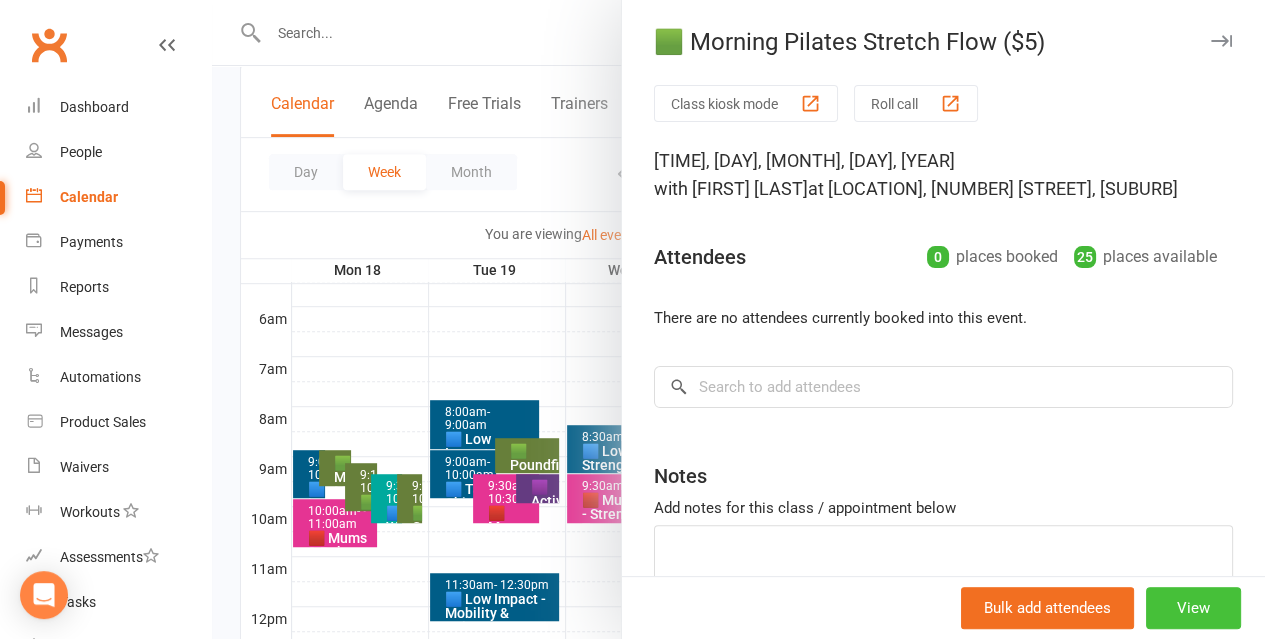 click on "View" at bounding box center [1193, 608] 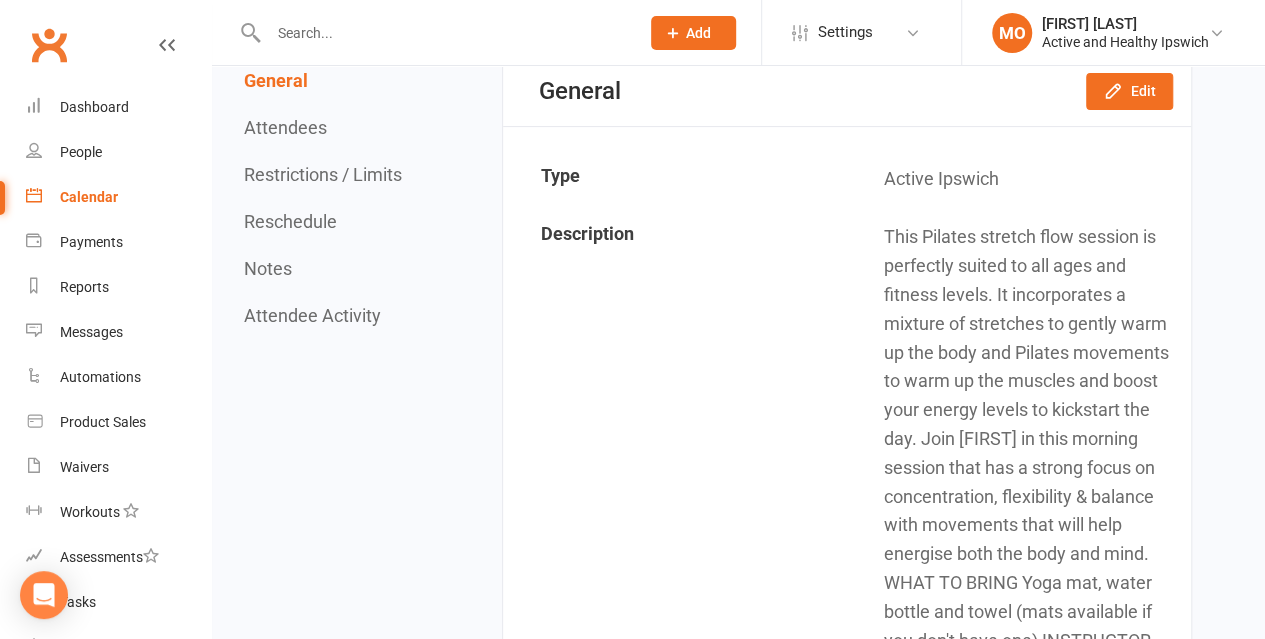 scroll, scrollTop: 300, scrollLeft: 0, axis: vertical 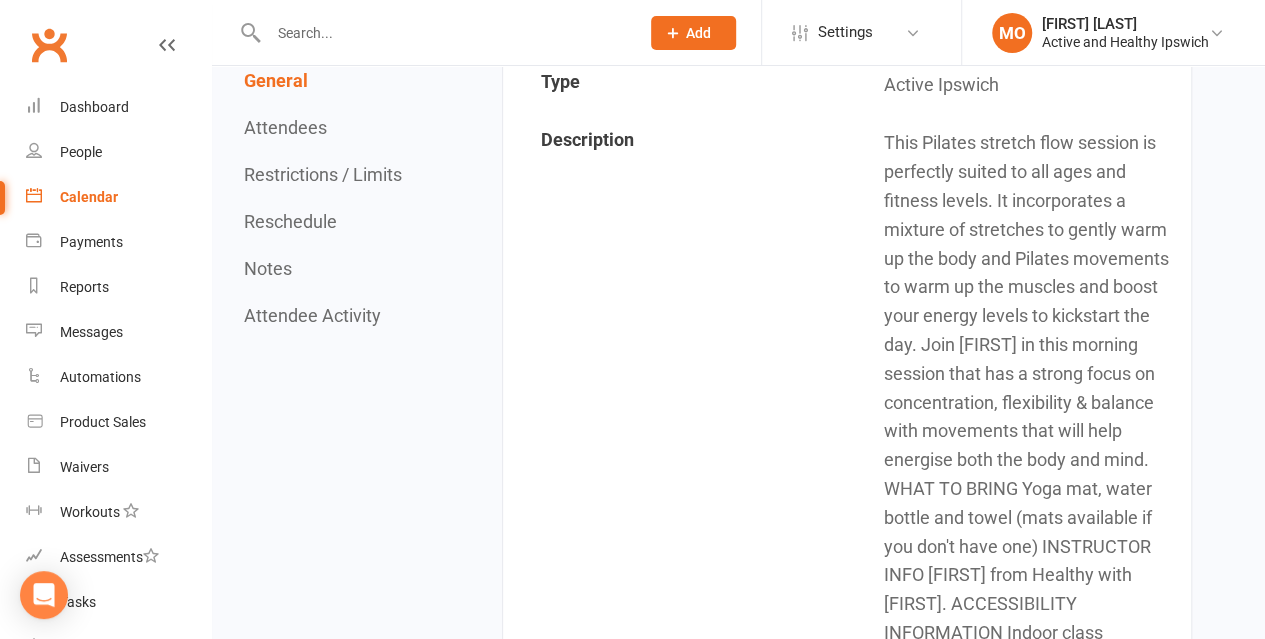 click on "Calendar" at bounding box center [89, 197] 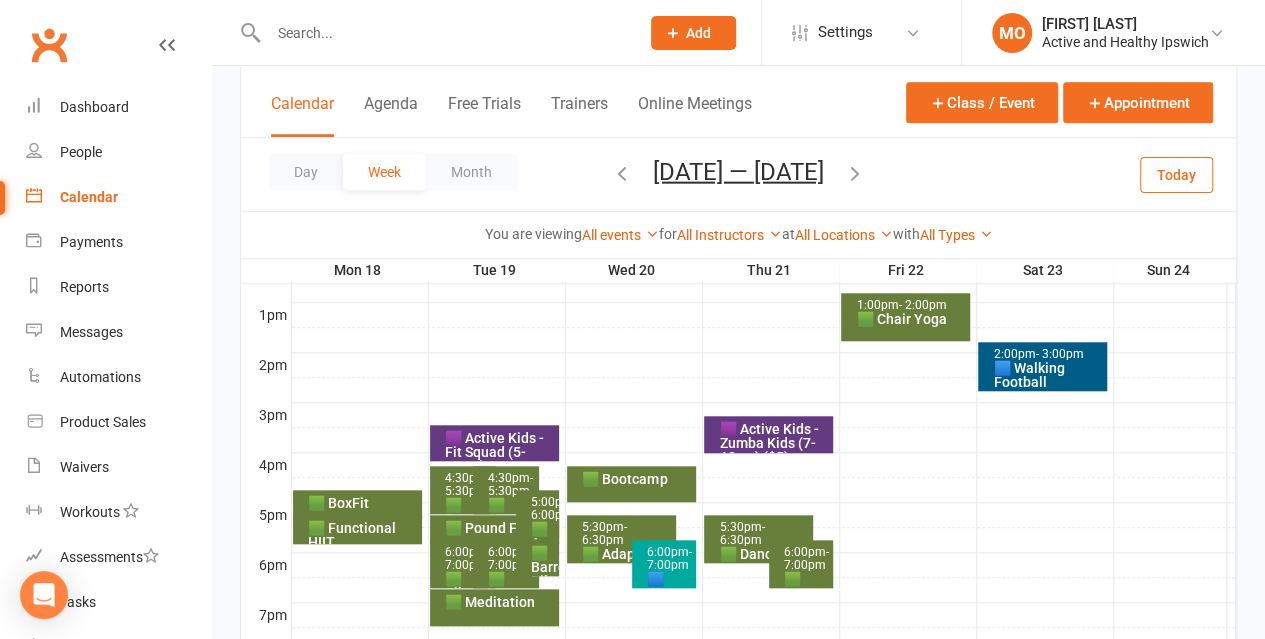 scroll, scrollTop: 800, scrollLeft: 0, axis: vertical 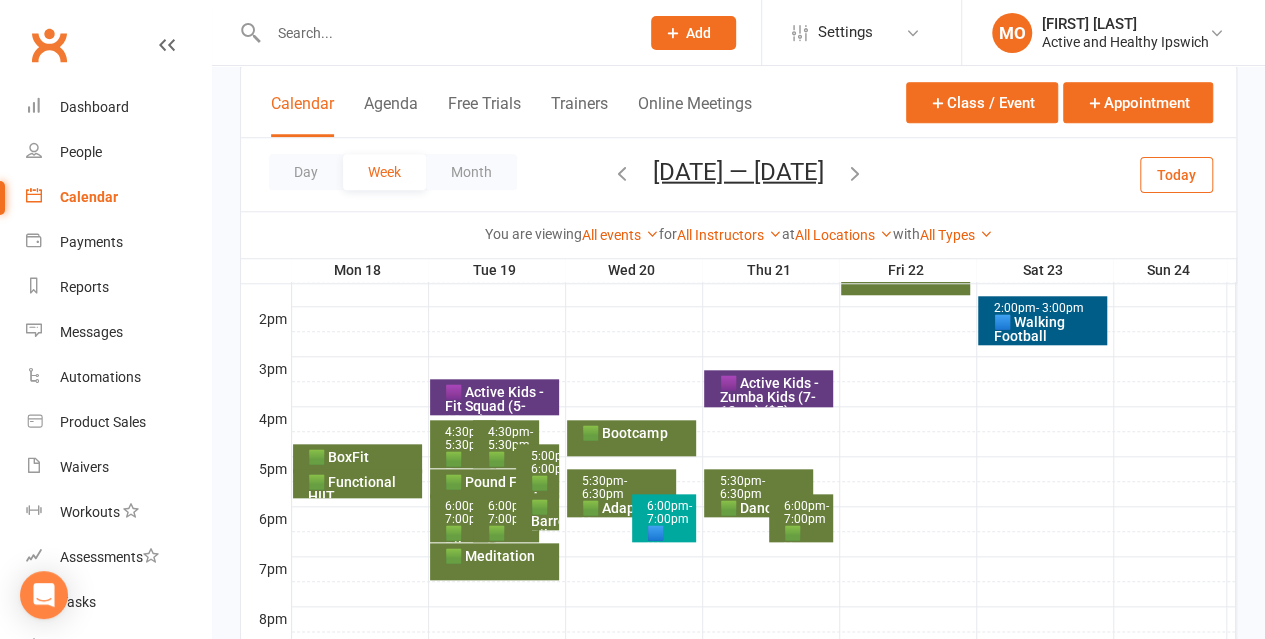 click on "🟩 Pound Fit" at bounding box center (499, 482) 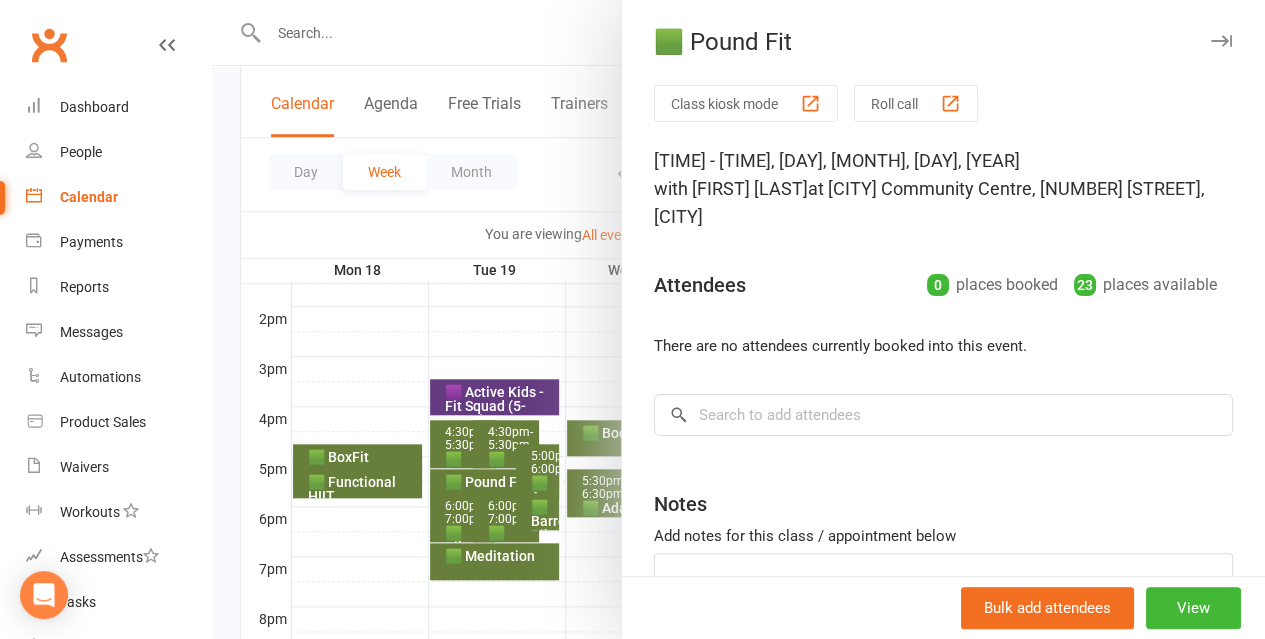 click at bounding box center (738, 319) 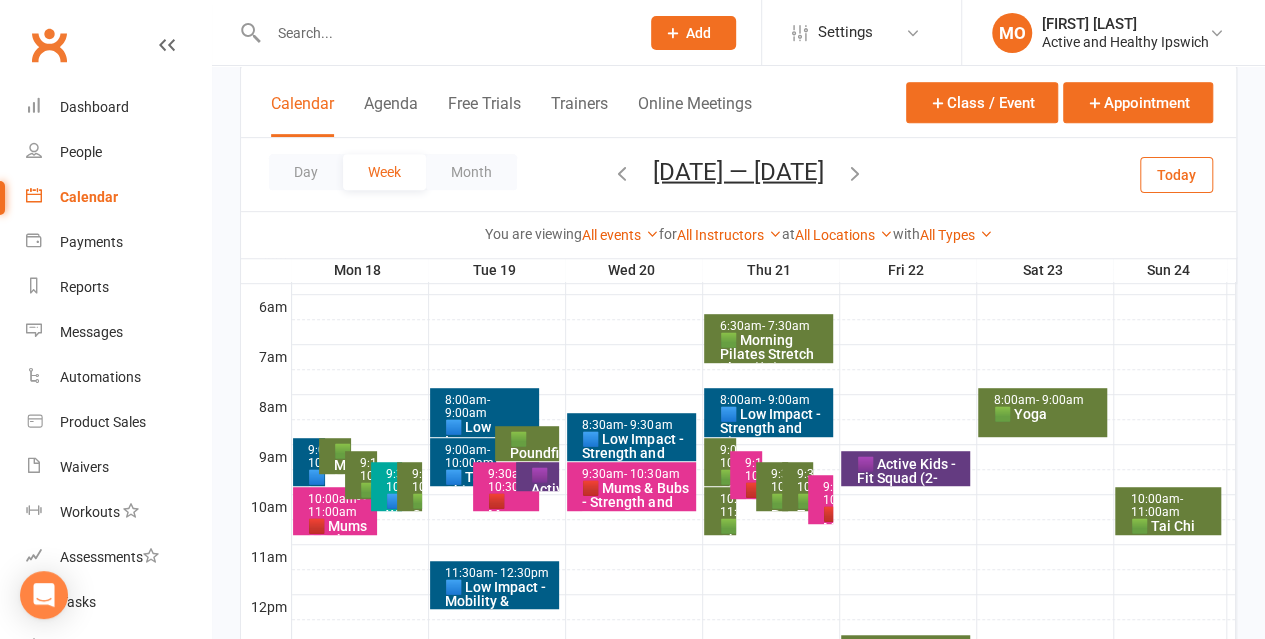 scroll, scrollTop: 400, scrollLeft: 0, axis: vertical 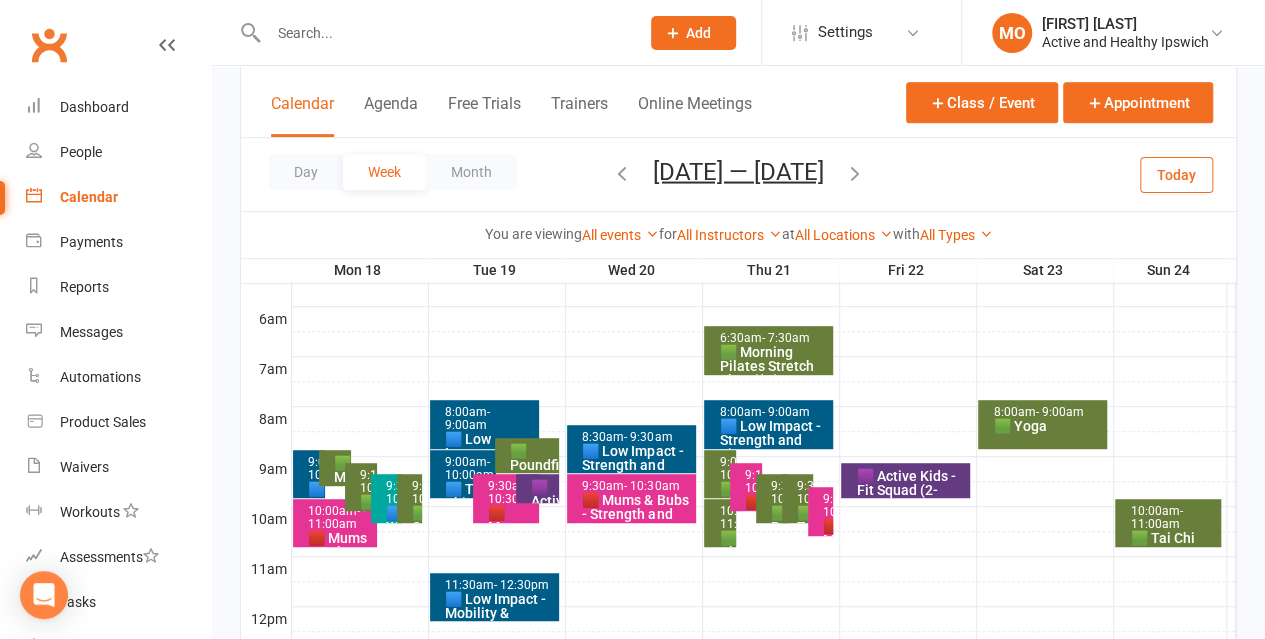 click on "🟩 Poundfit x Barre Pilates" at bounding box center [527, 455] 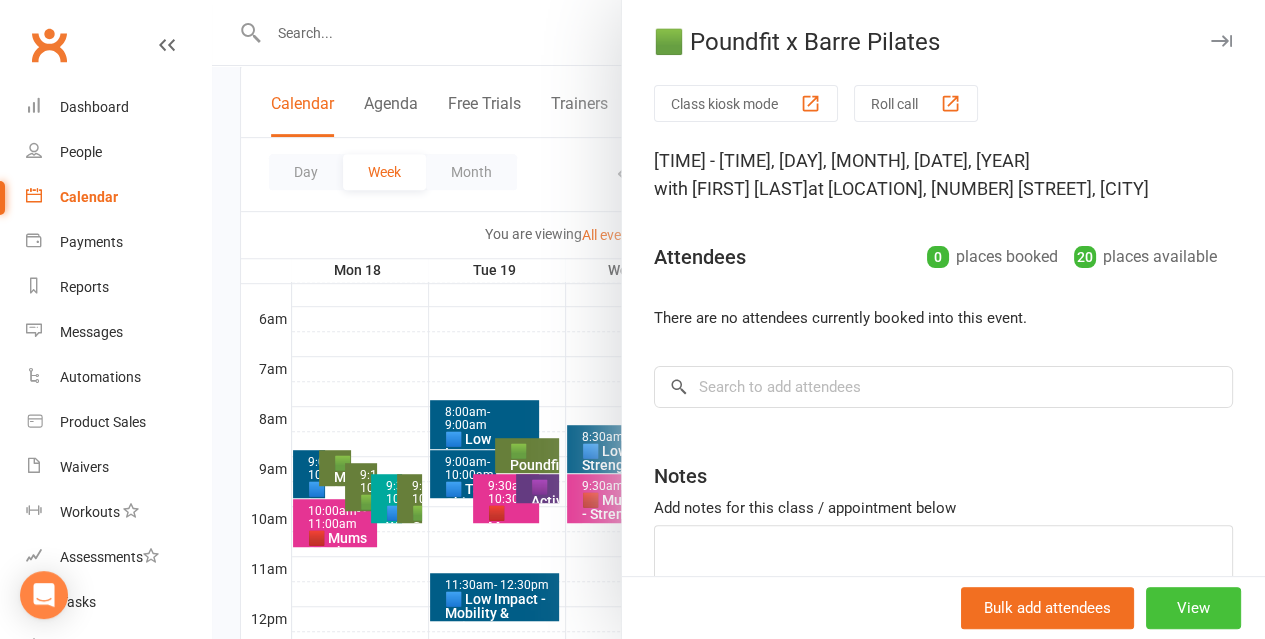 click on "View" at bounding box center (1193, 608) 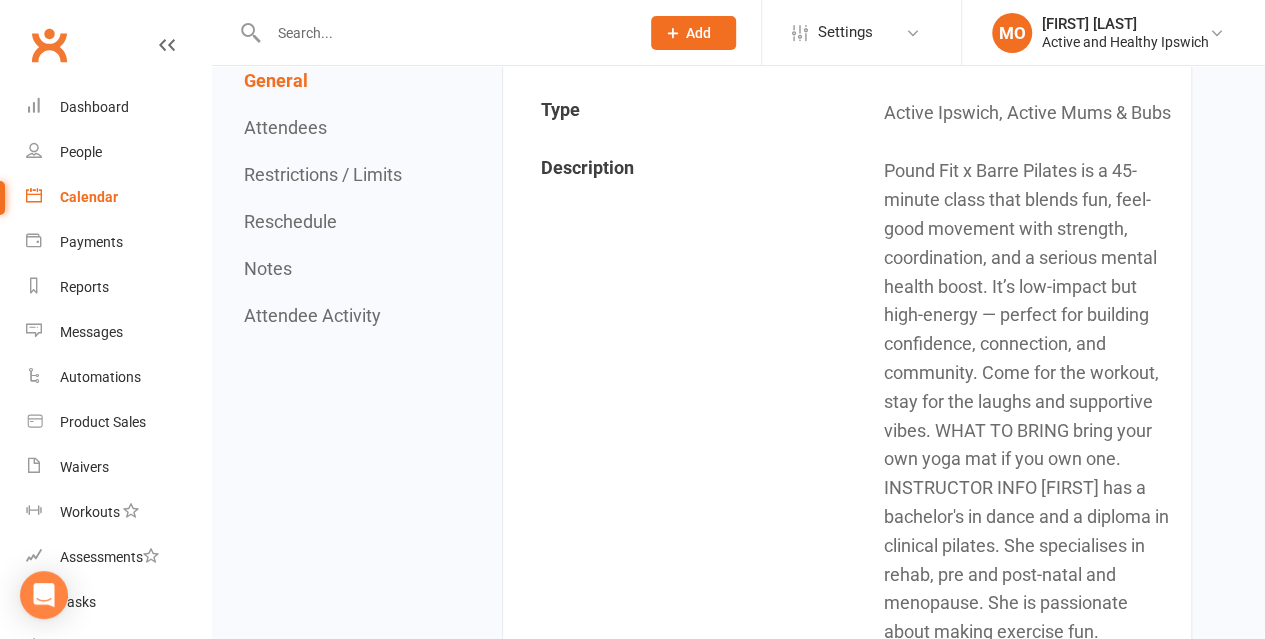scroll, scrollTop: 0, scrollLeft: 0, axis: both 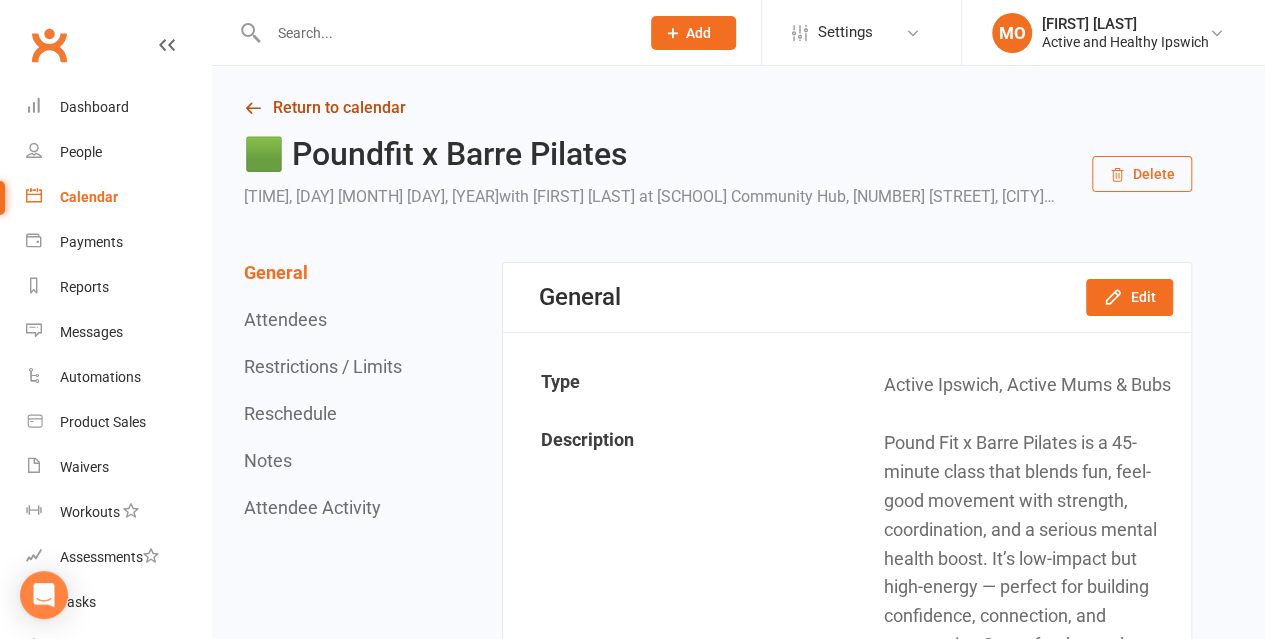 click on "Return to calendar" at bounding box center [718, 108] 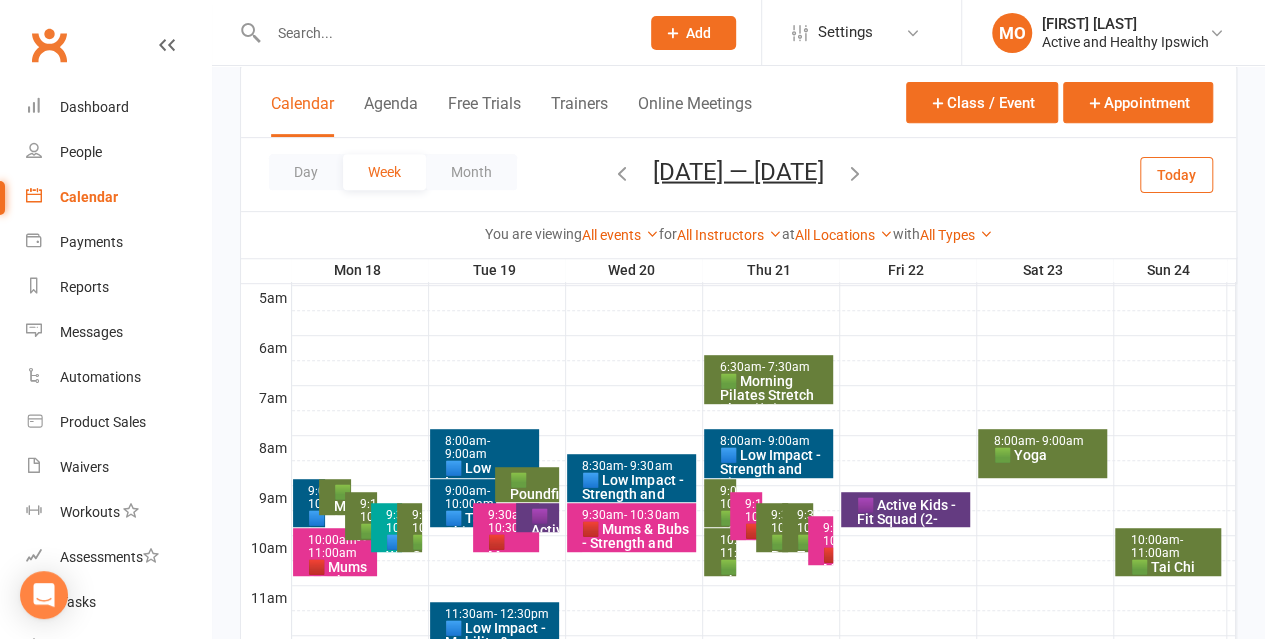 scroll, scrollTop: 400, scrollLeft: 0, axis: vertical 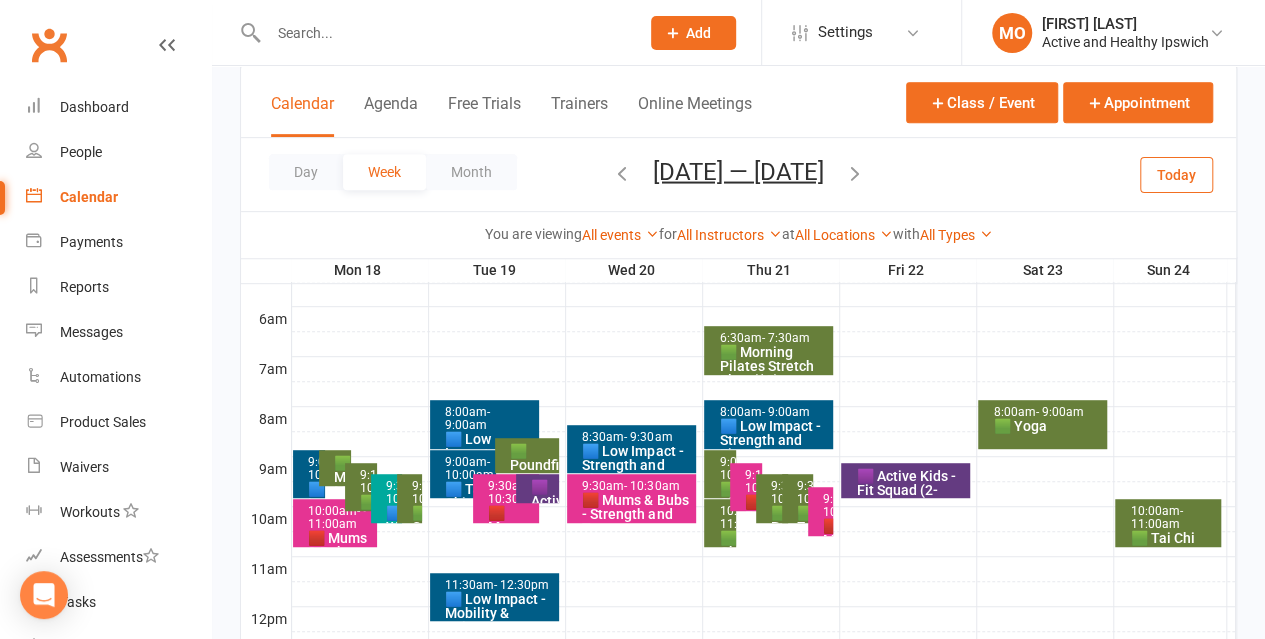 click on "🟪 Active Kids - Zumba Kids Jr (4-6 yrs) ($5)" at bounding box center [542, 557] 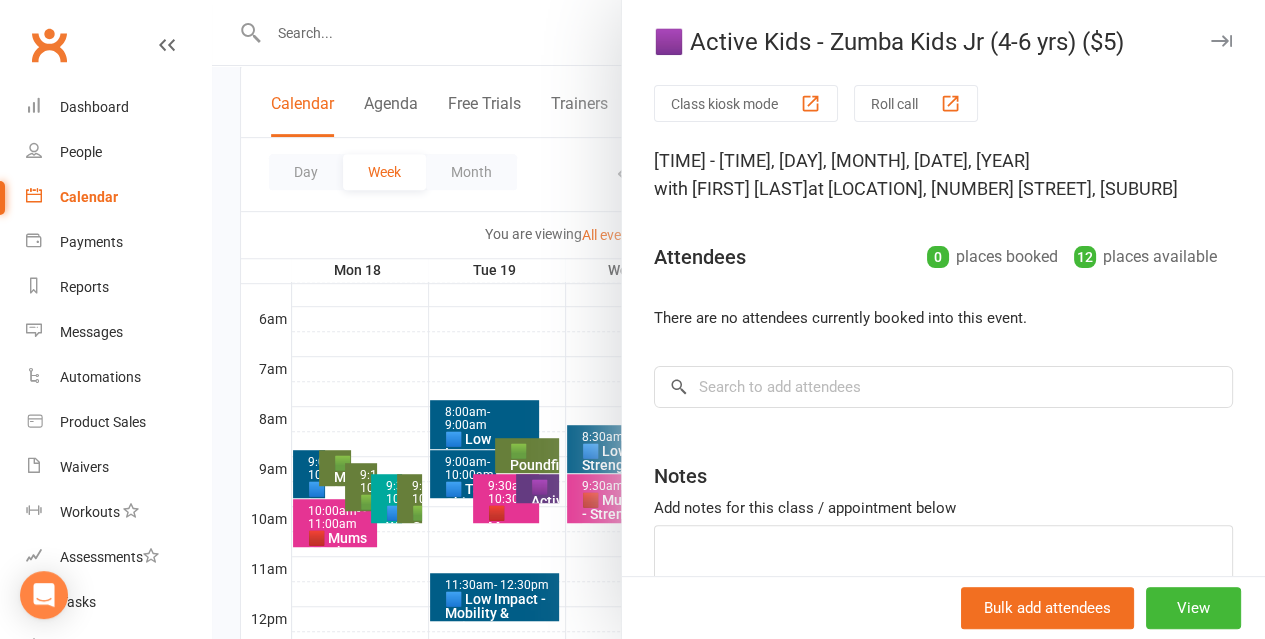 click at bounding box center (738, 319) 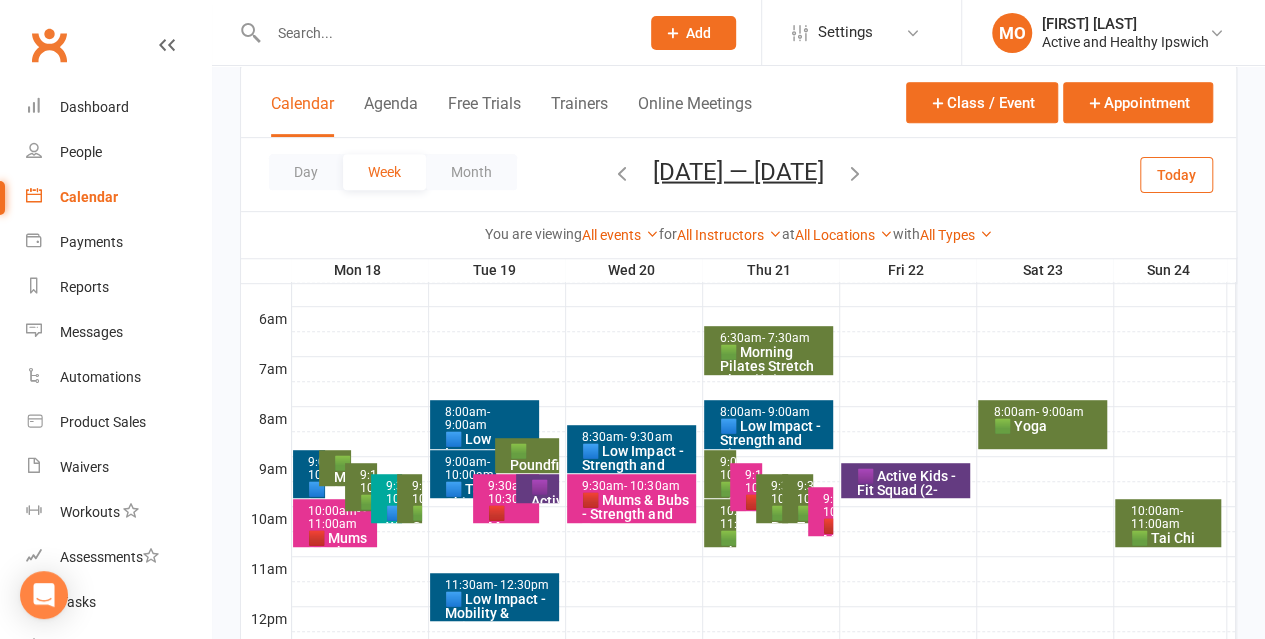 scroll, scrollTop: 600, scrollLeft: 0, axis: vertical 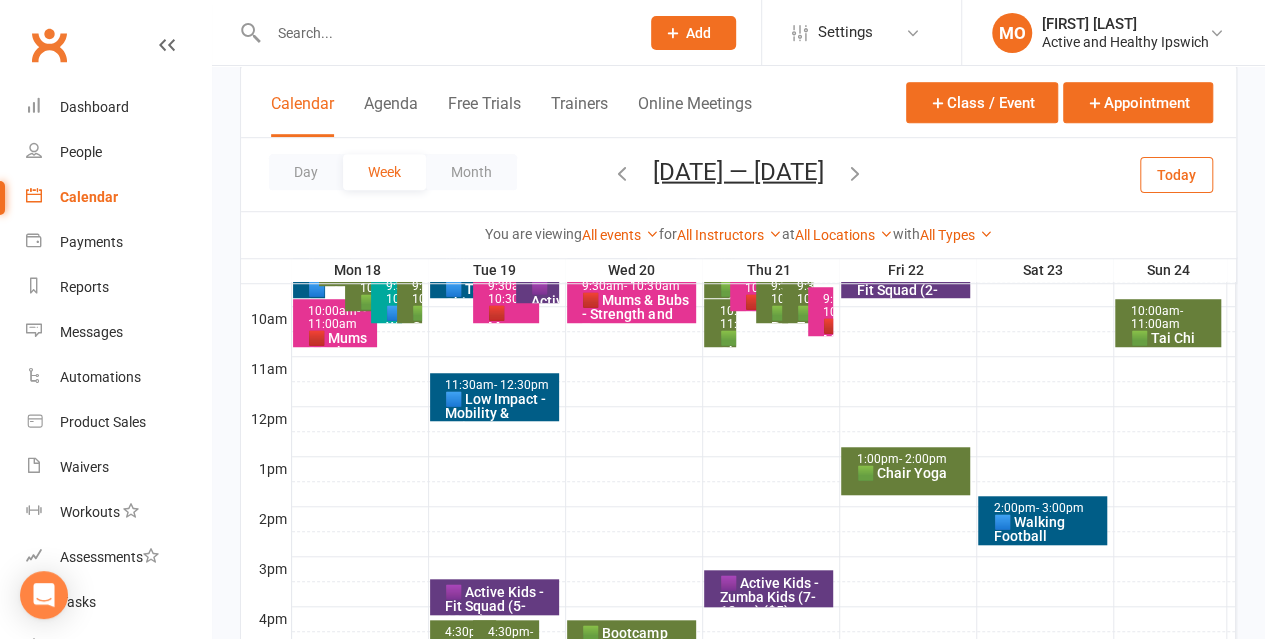 click on "🟪 Active Kids - Zumba Kids (7-13yrs) ($5)" at bounding box center [773, 597] 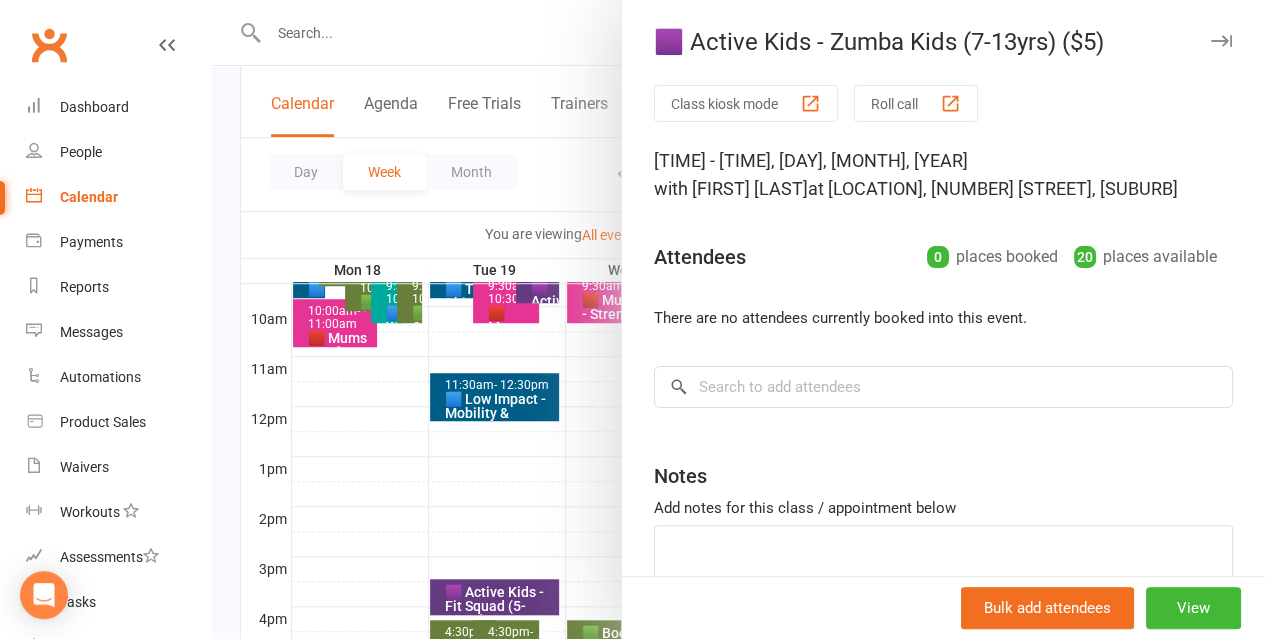 click at bounding box center [738, 319] 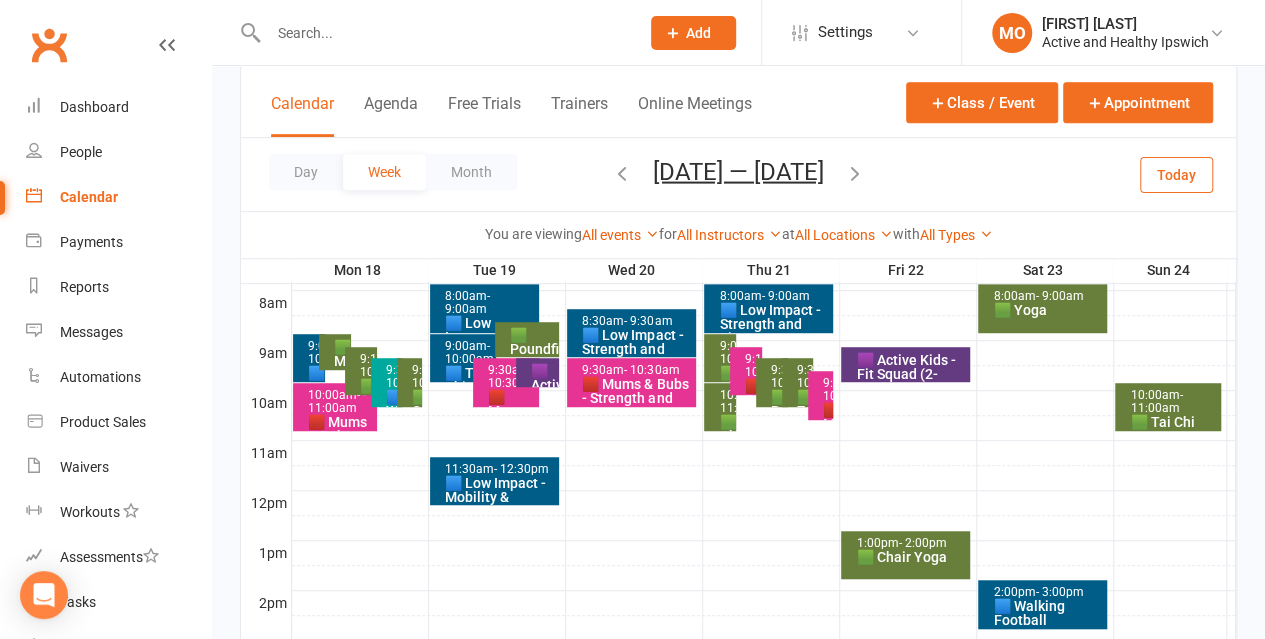 scroll, scrollTop: 500, scrollLeft: 0, axis: vertical 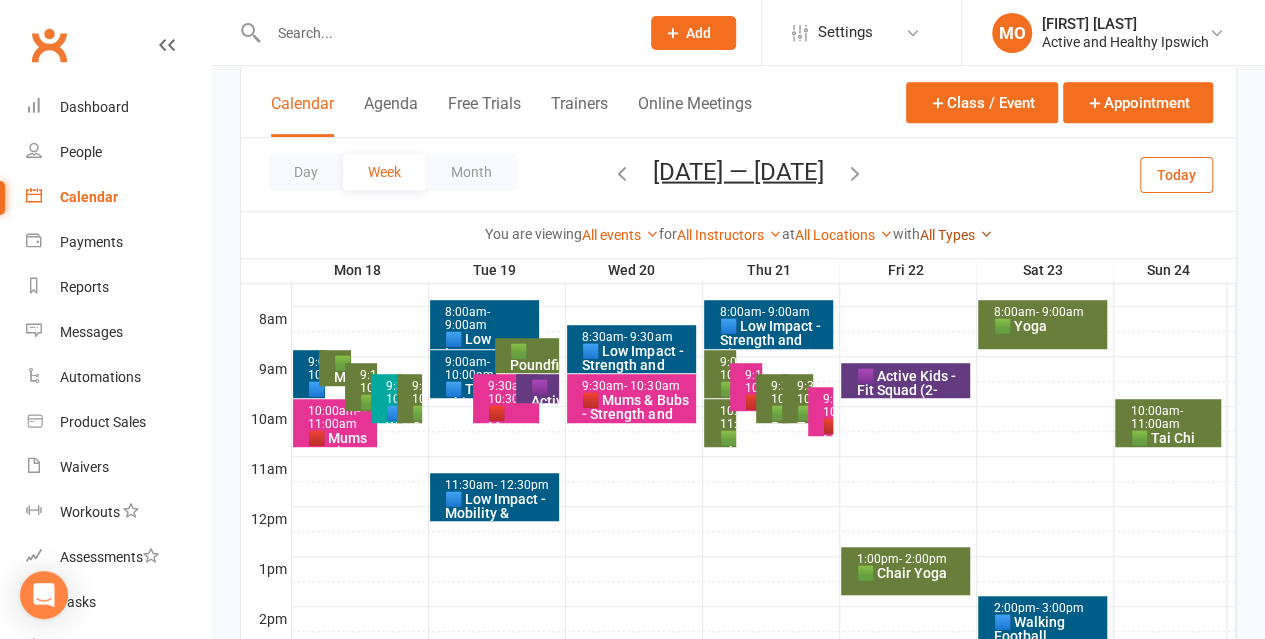 click on "All Types" at bounding box center (956, 235) 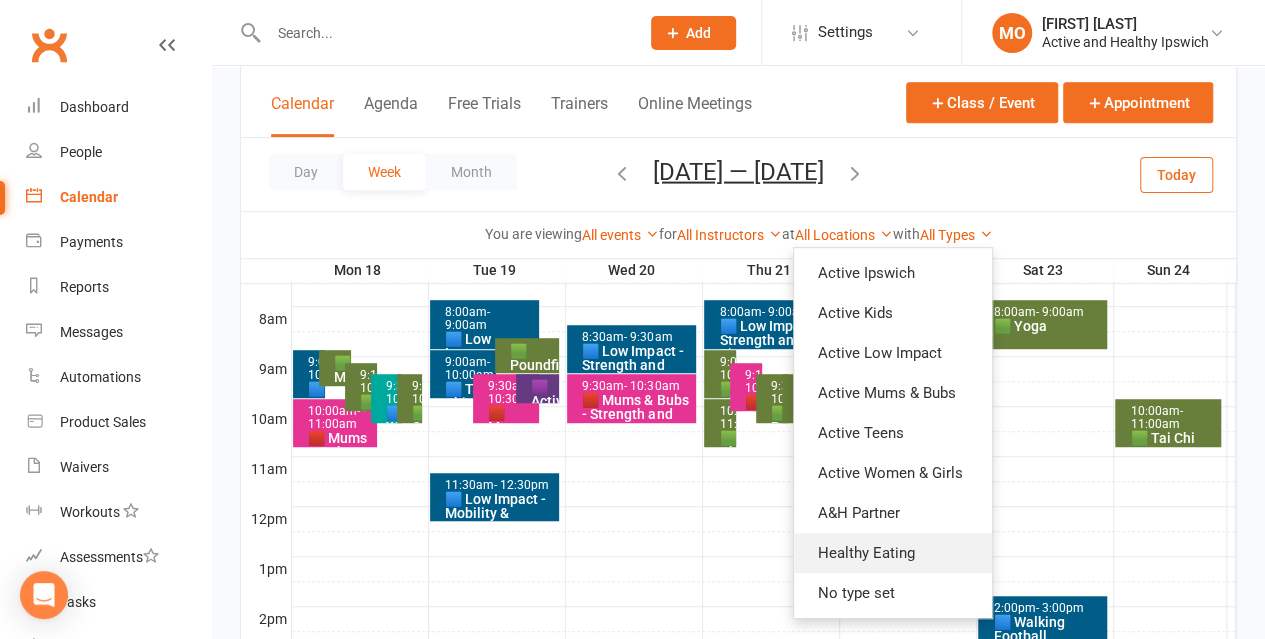 click on "Healthy Eating" at bounding box center (893, 553) 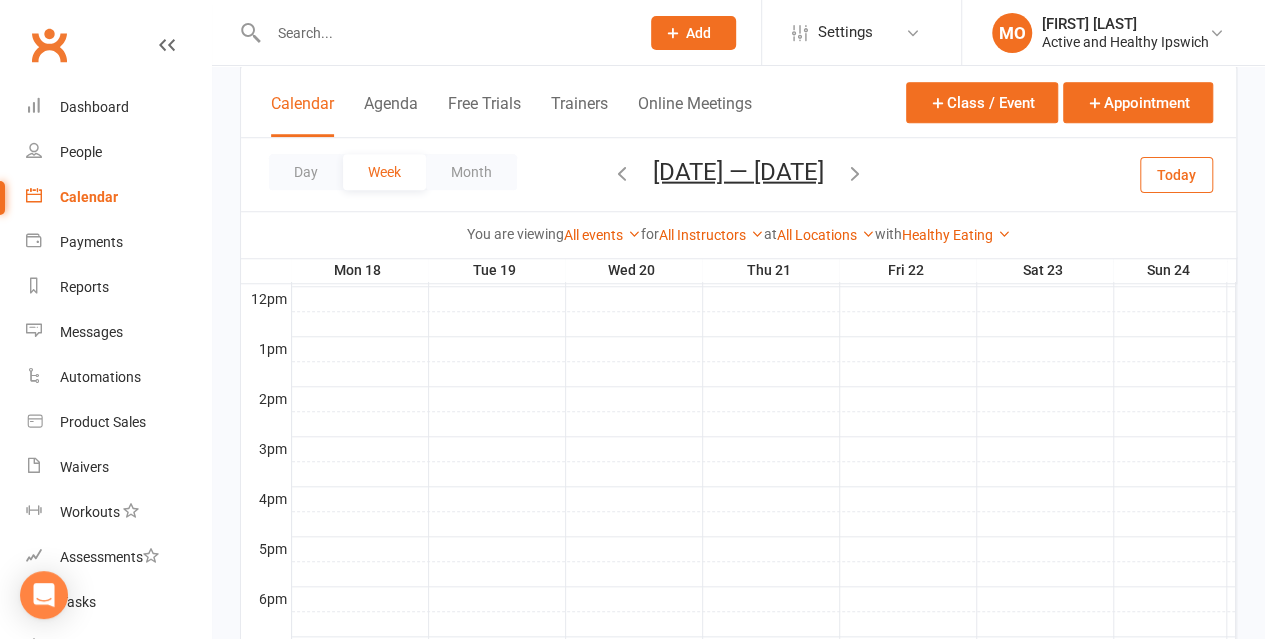 scroll, scrollTop: 900, scrollLeft: 0, axis: vertical 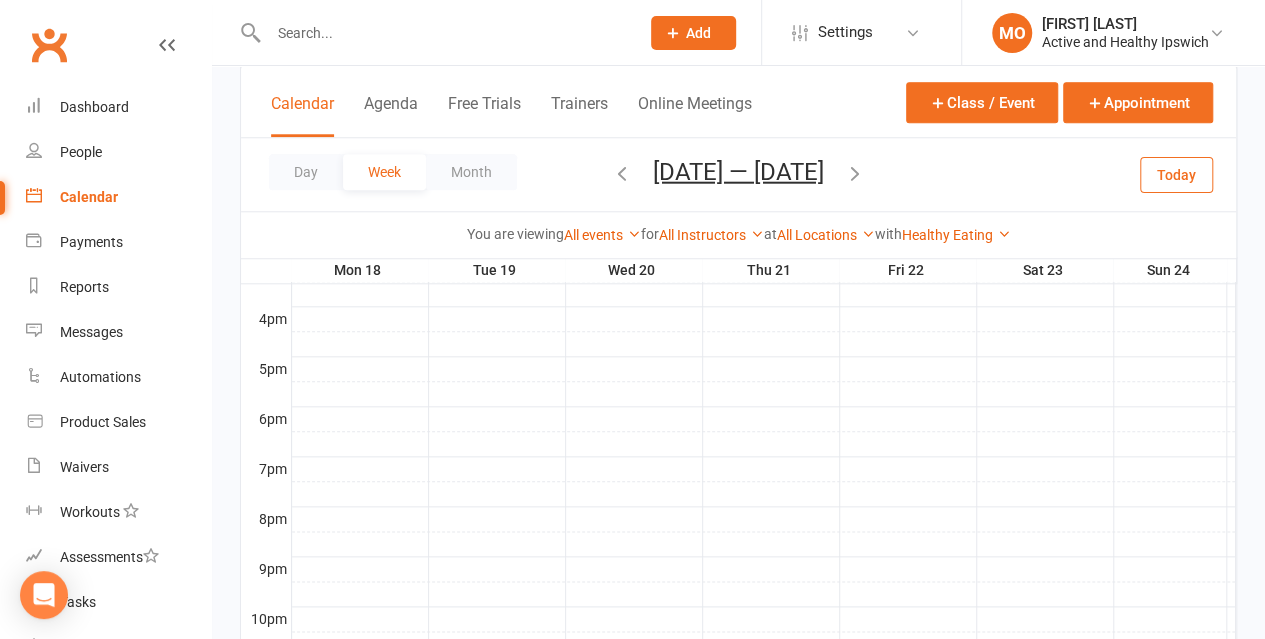 click at bounding box center (855, 172) 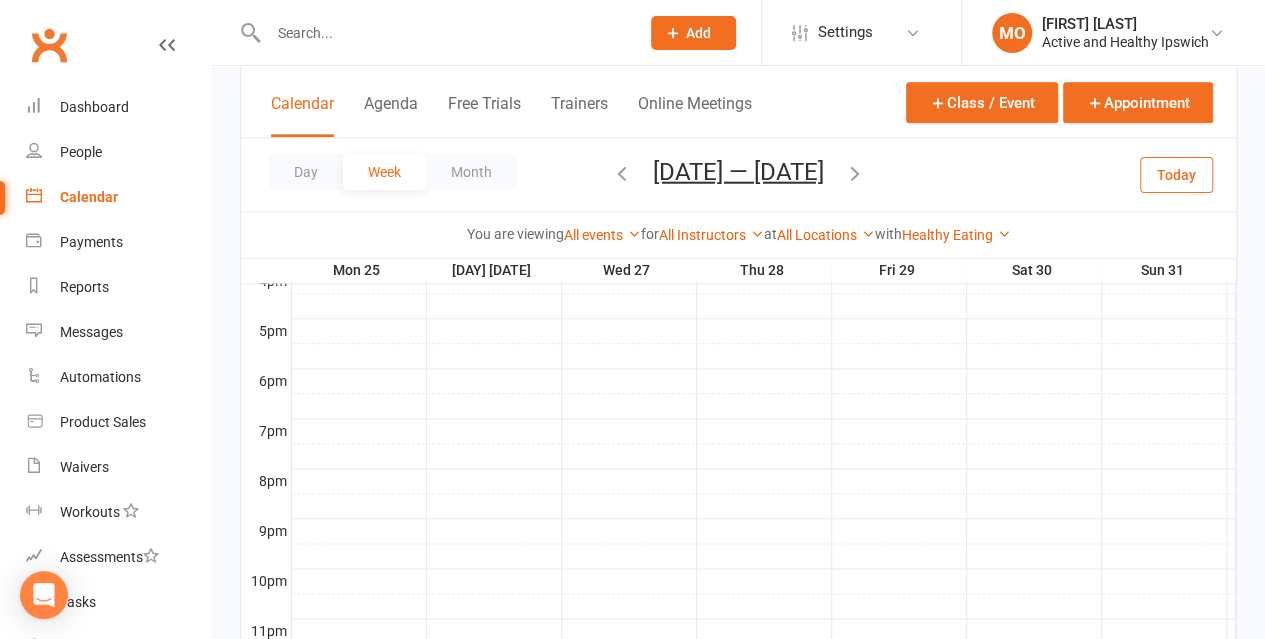 scroll, scrollTop: 1008, scrollLeft: 0, axis: vertical 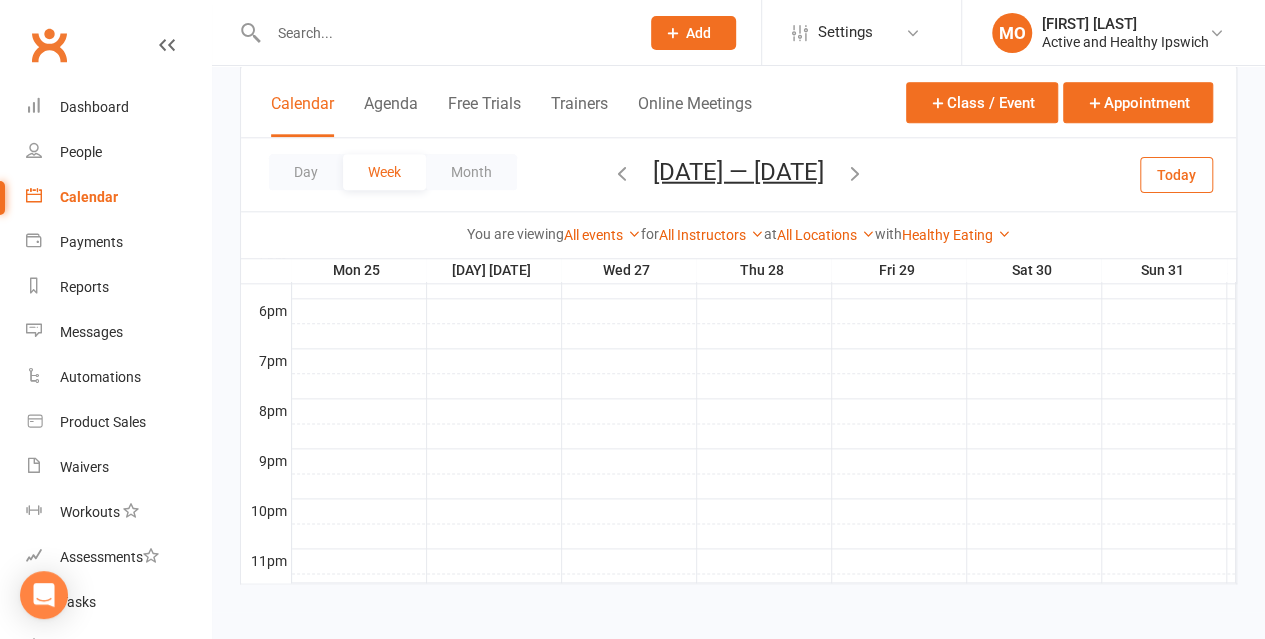 click at bounding box center [622, 172] 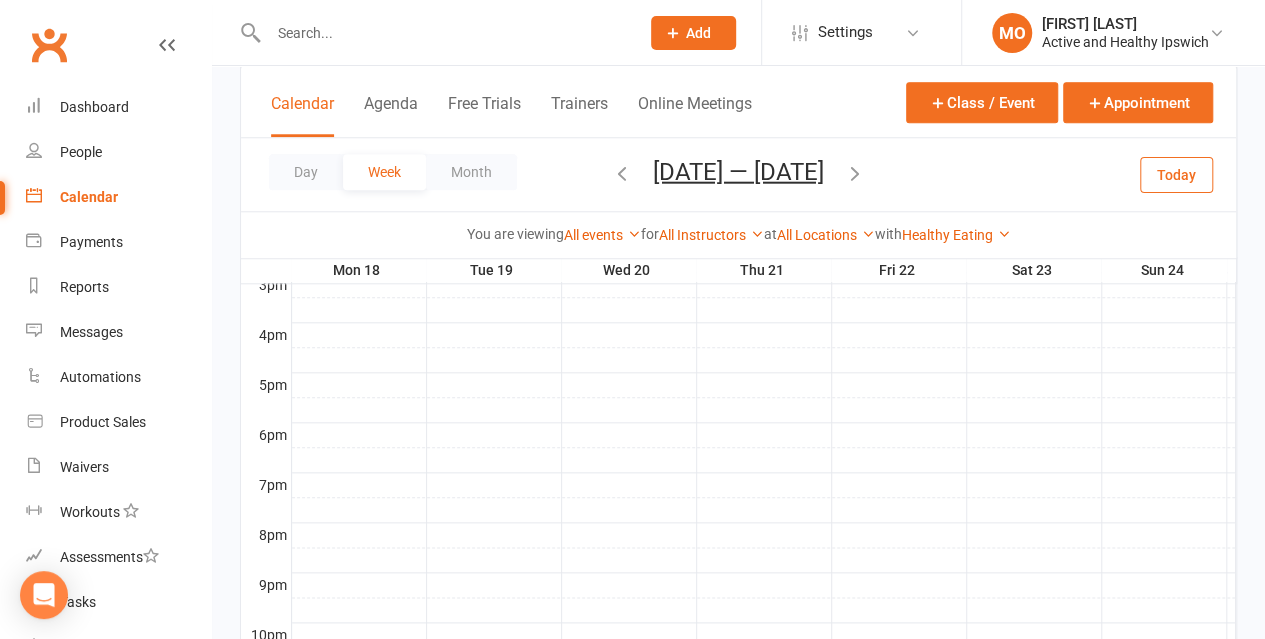 scroll, scrollTop: 1008, scrollLeft: 0, axis: vertical 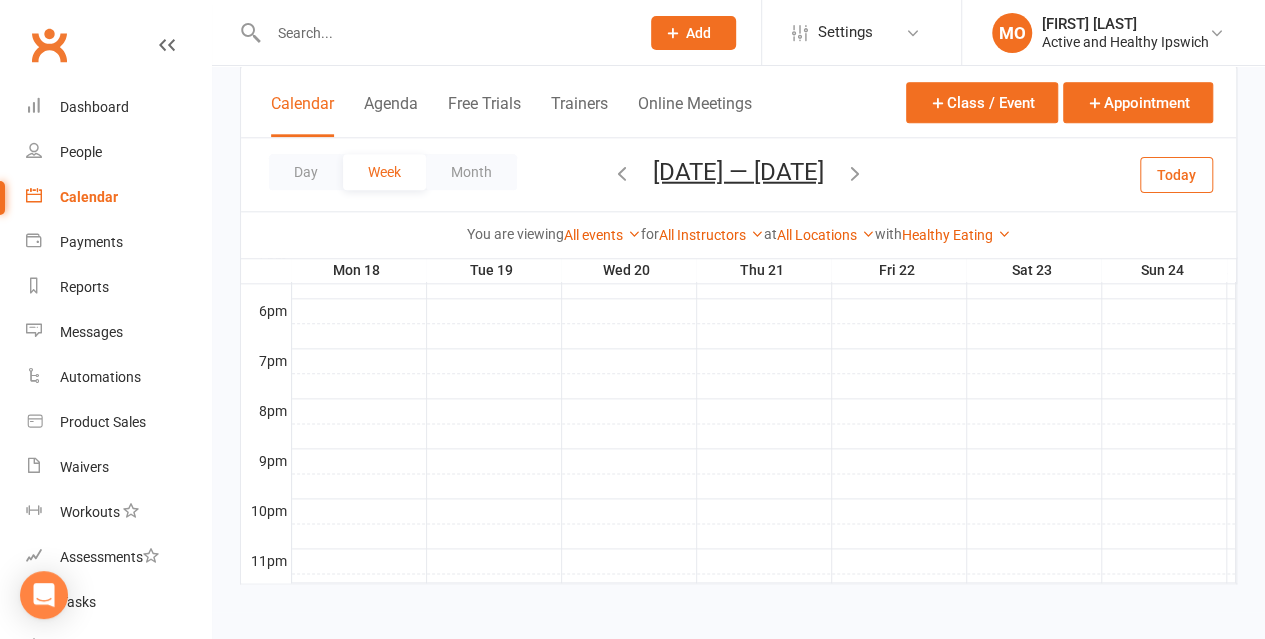 click at bounding box center (622, 172) 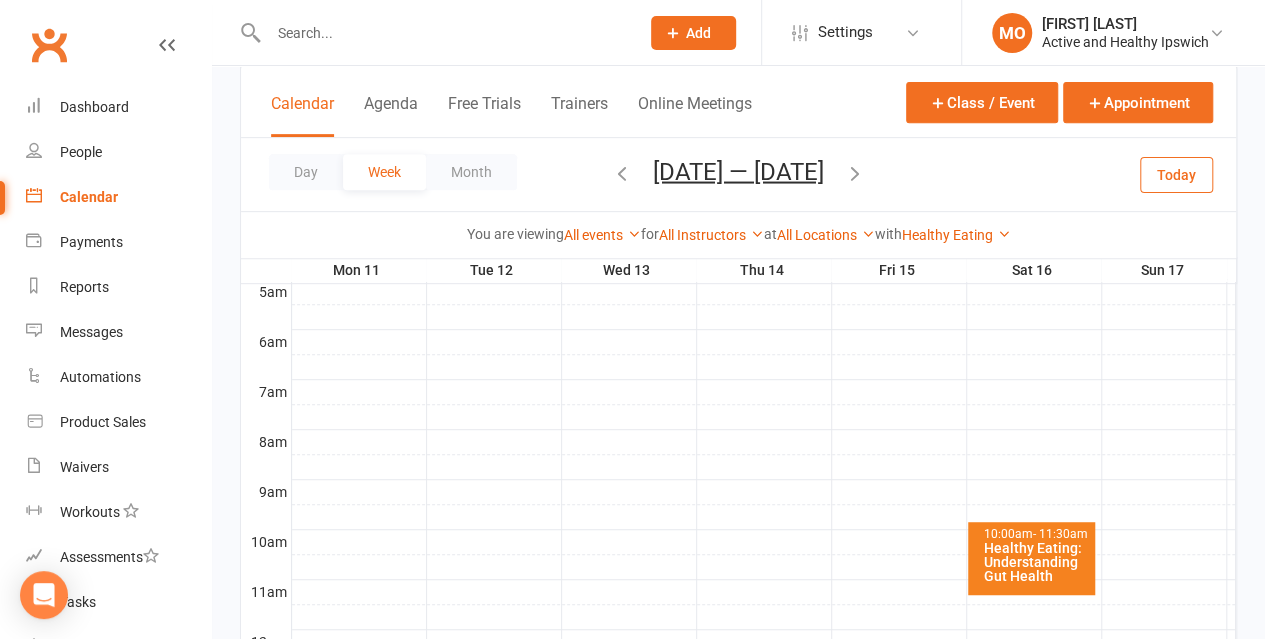 scroll, scrollTop: 408, scrollLeft: 0, axis: vertical 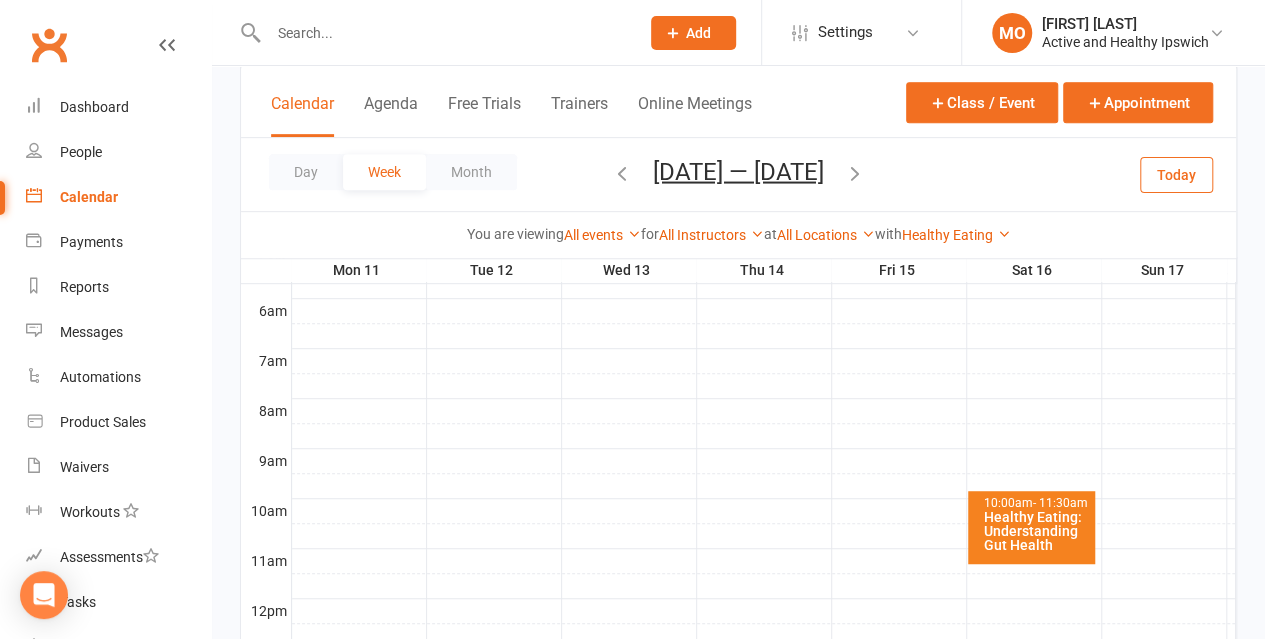 click on "Healthy Eating: Understanding Gut Health" at bounding box center [1036, 531] 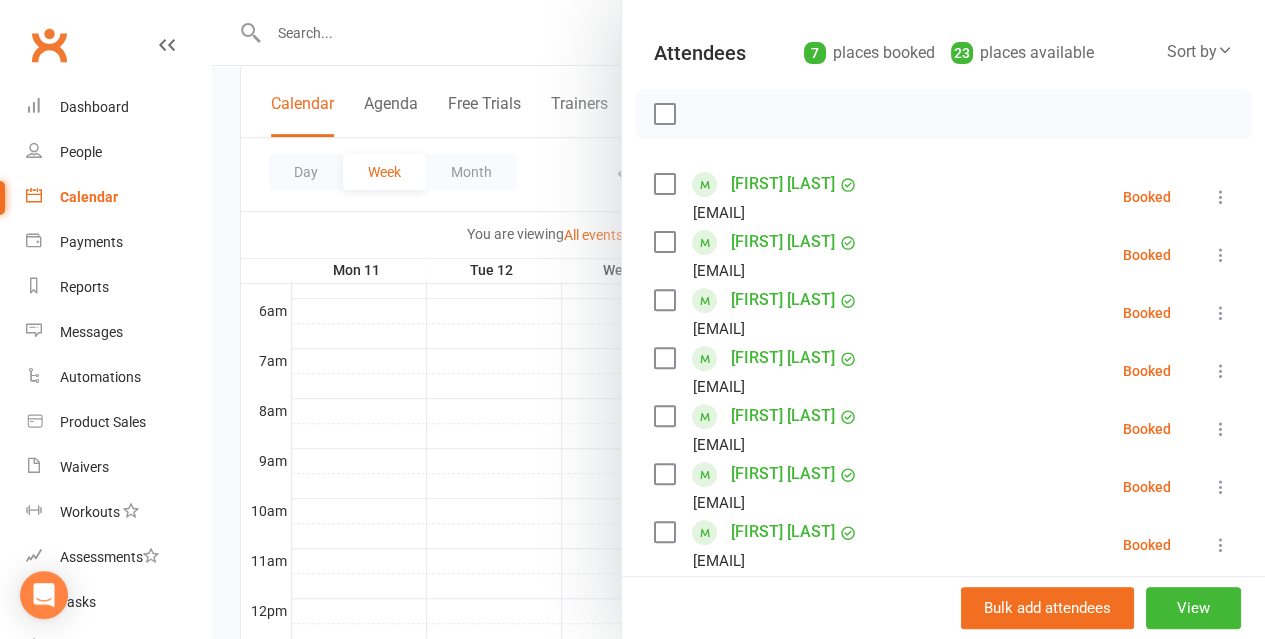 scroll, scrollTop: 100, scrollLeft: 0, axis: vertical 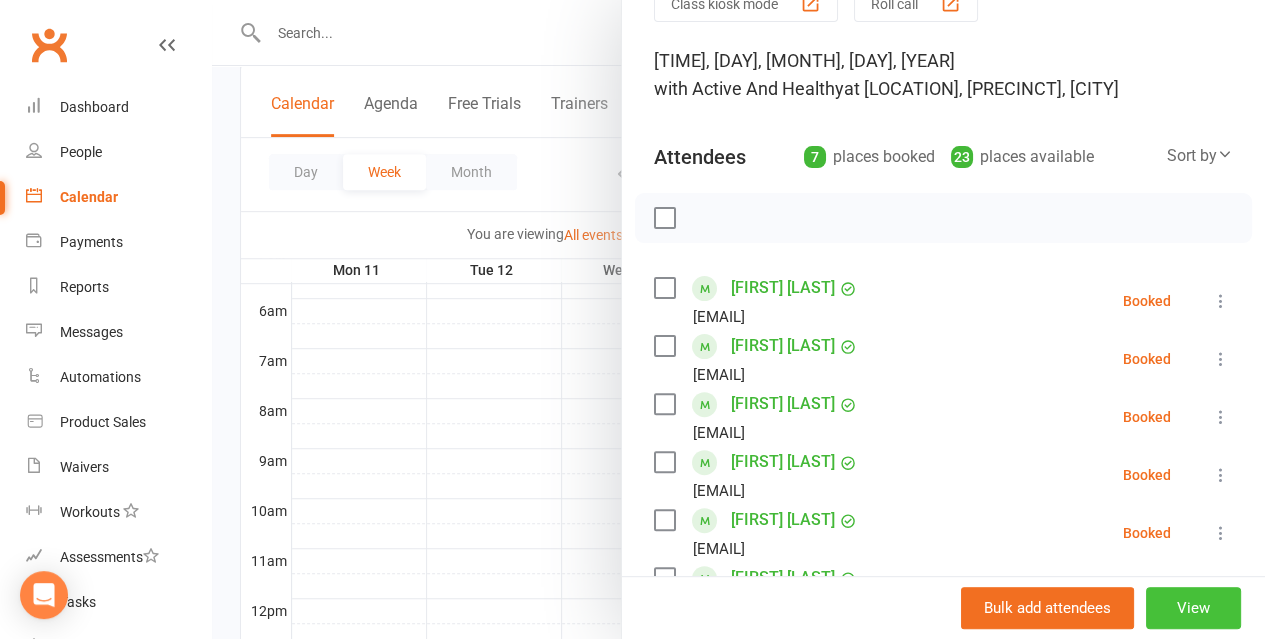 click on "View" at bounding box center [1193, 608] 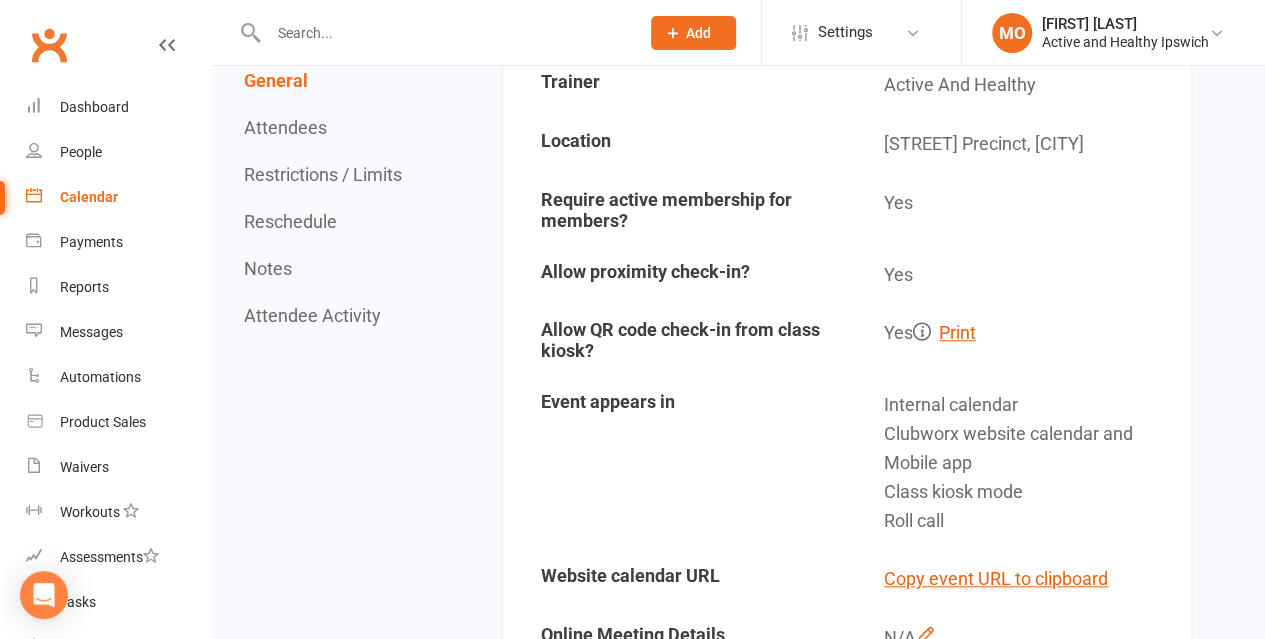 scroll, scrollTop: 900, scrollLeft: 0, axis: vertical 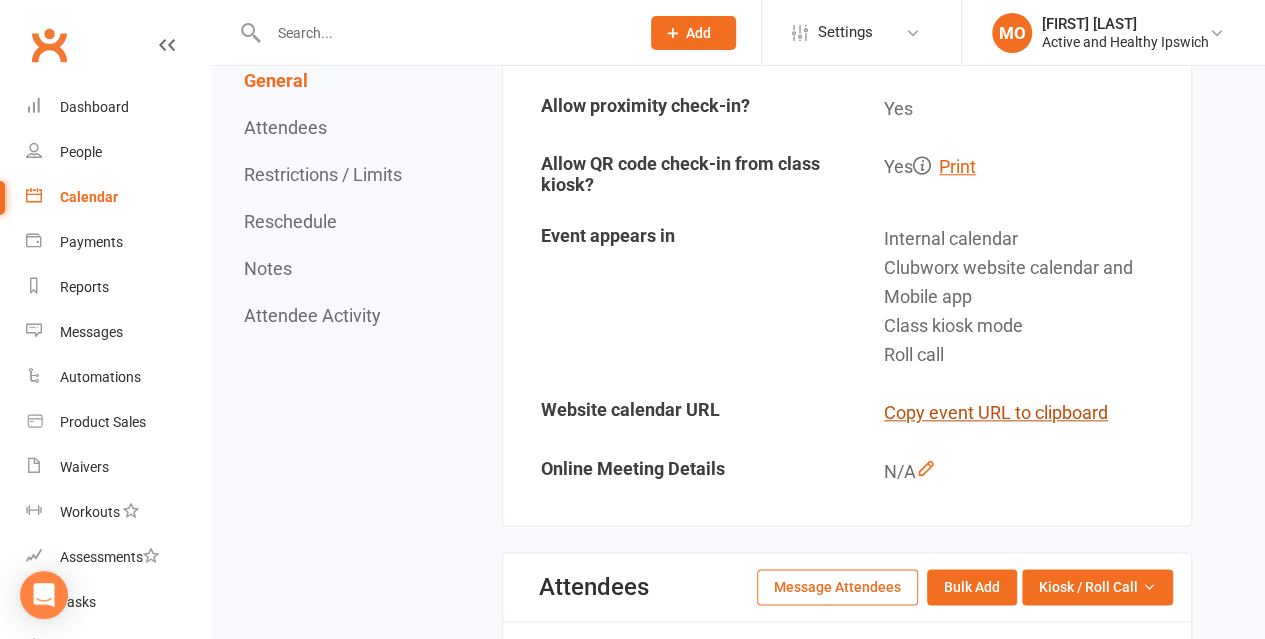 click on "Copy event URL to clipboard" at bounding box center (996, 413) 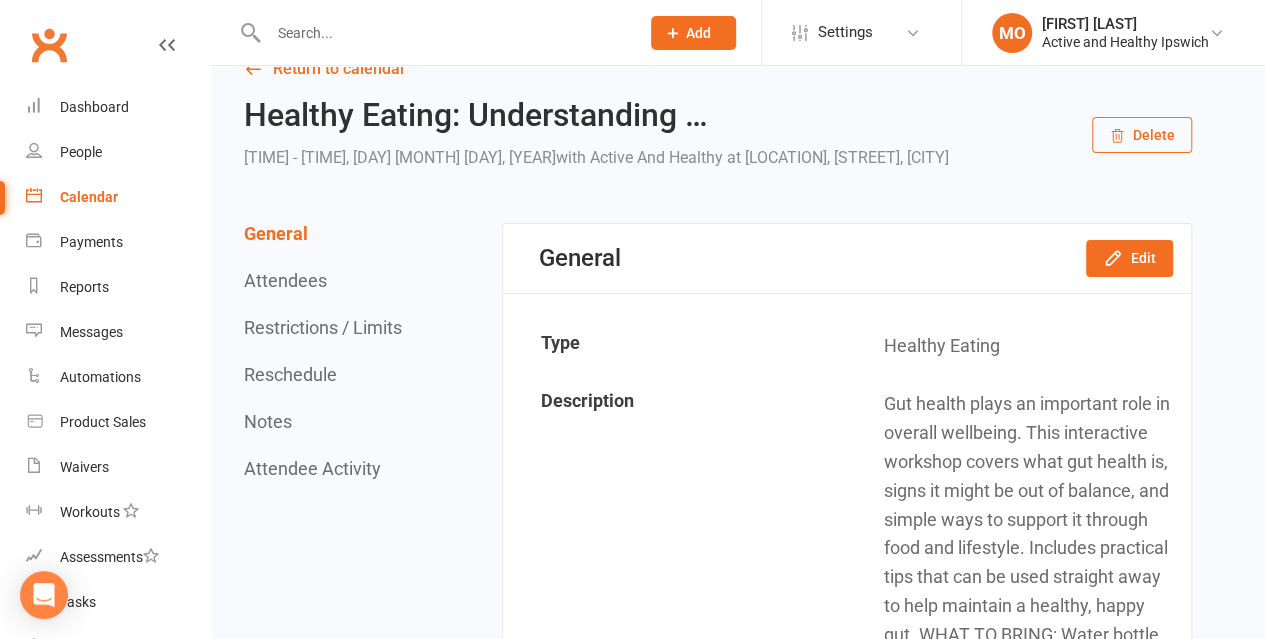 scroll, scrollTop: 100, scrollLeft: 0, axis: vertical 